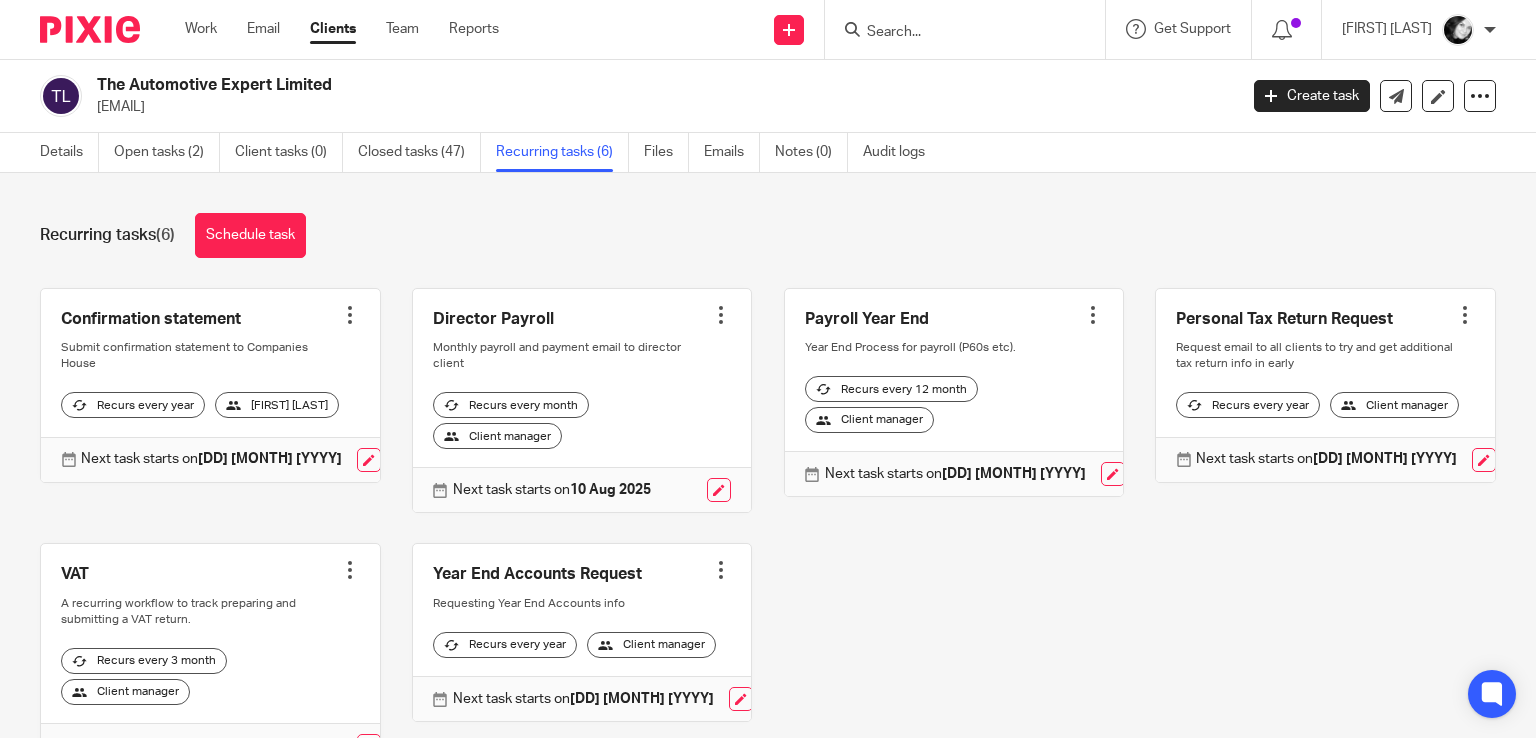 scroll, scrollTop: 0, scrollLeft: 0, axis: both 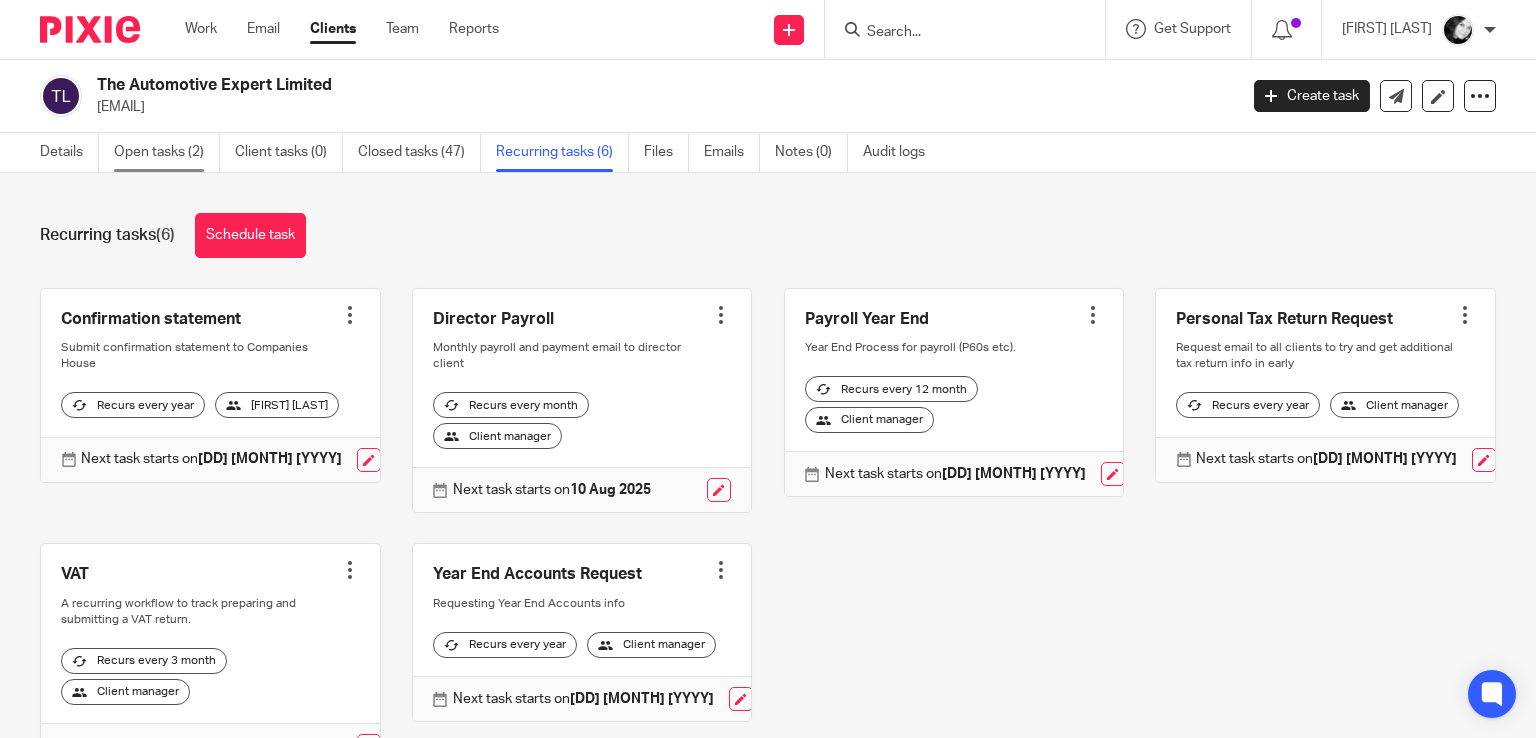 click on "Open tasks (2)" at bounding box center (167, 152) 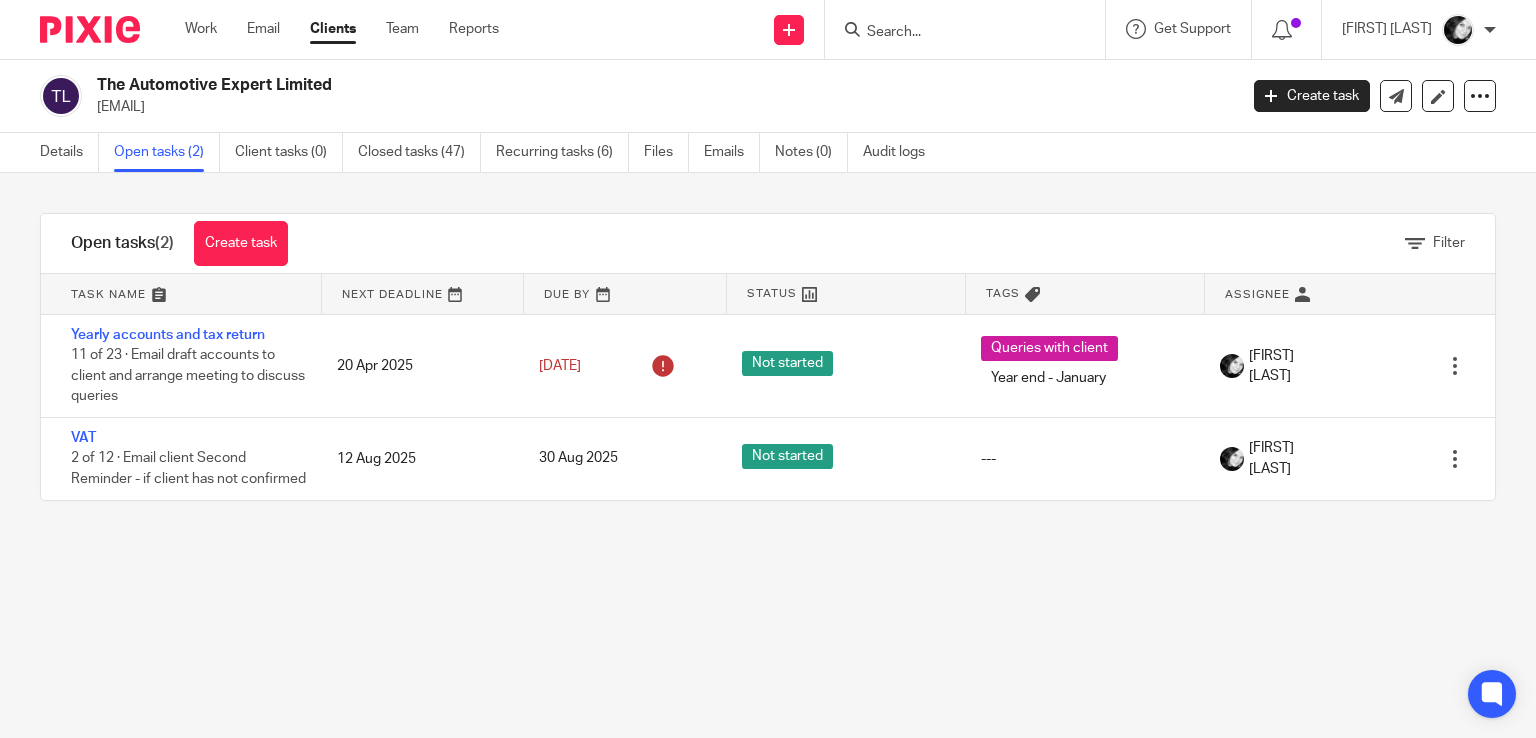 scroll, scrollTop: 0, scrollLeft: 0, axis: both 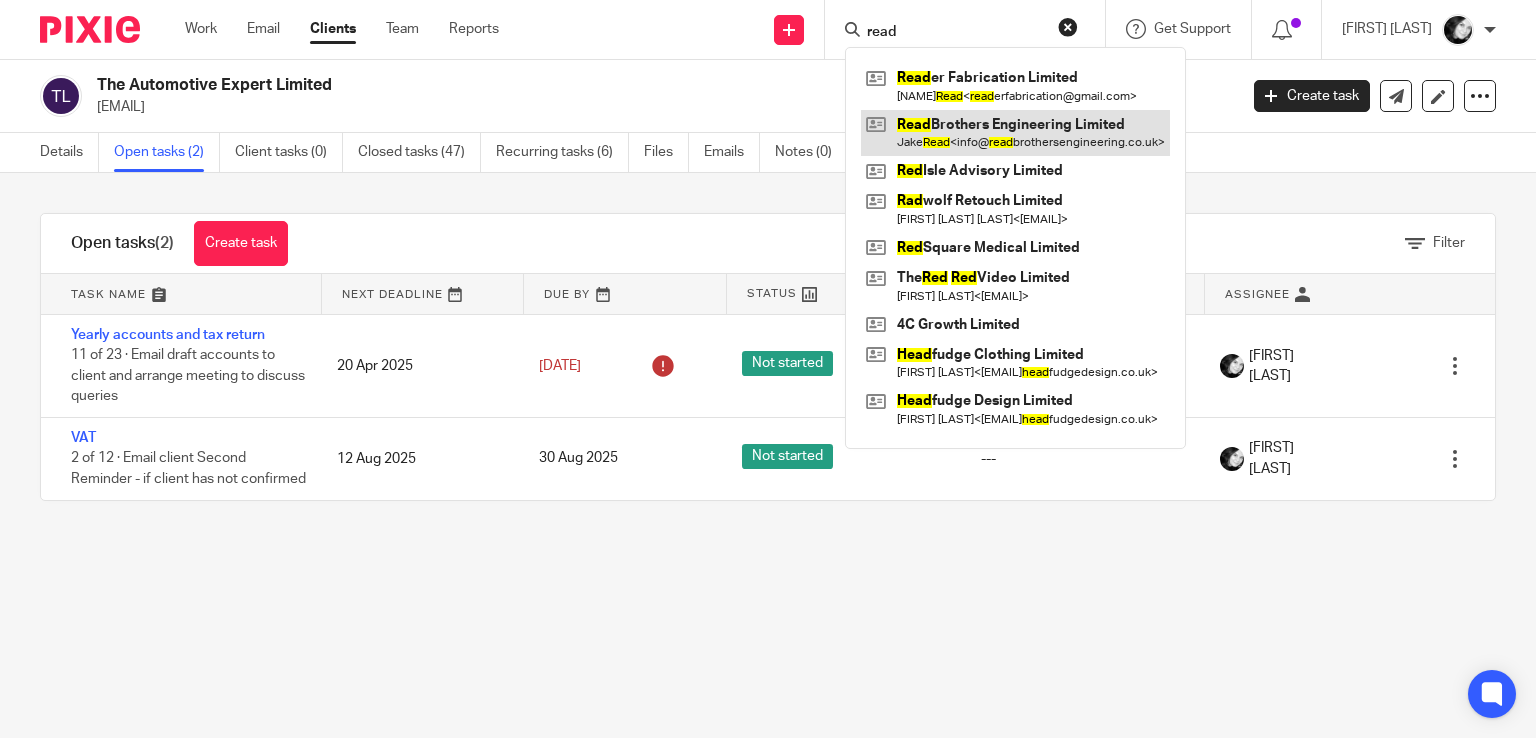 type on "read" 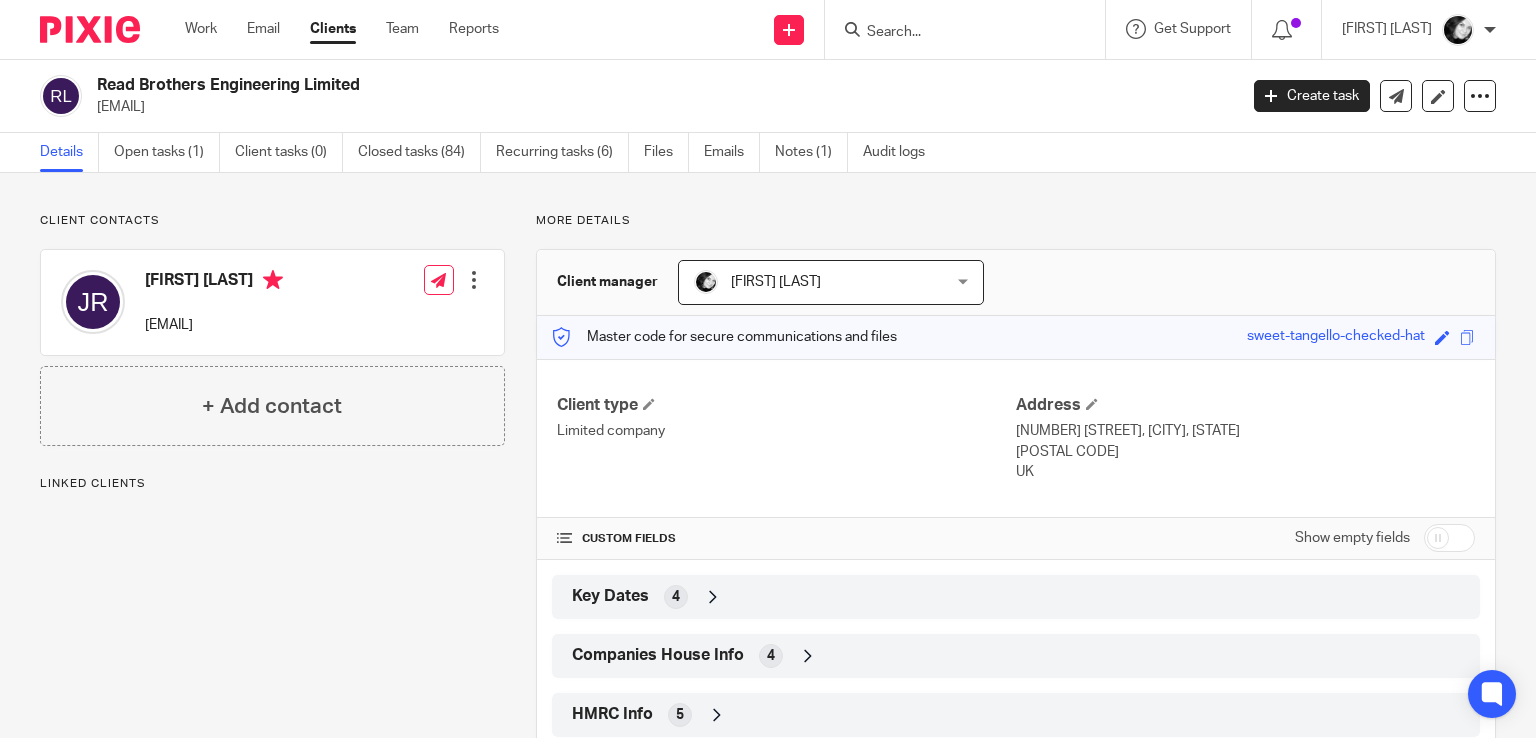 scroll, scrollTop: 0, scrollLeft: 0, axis: both 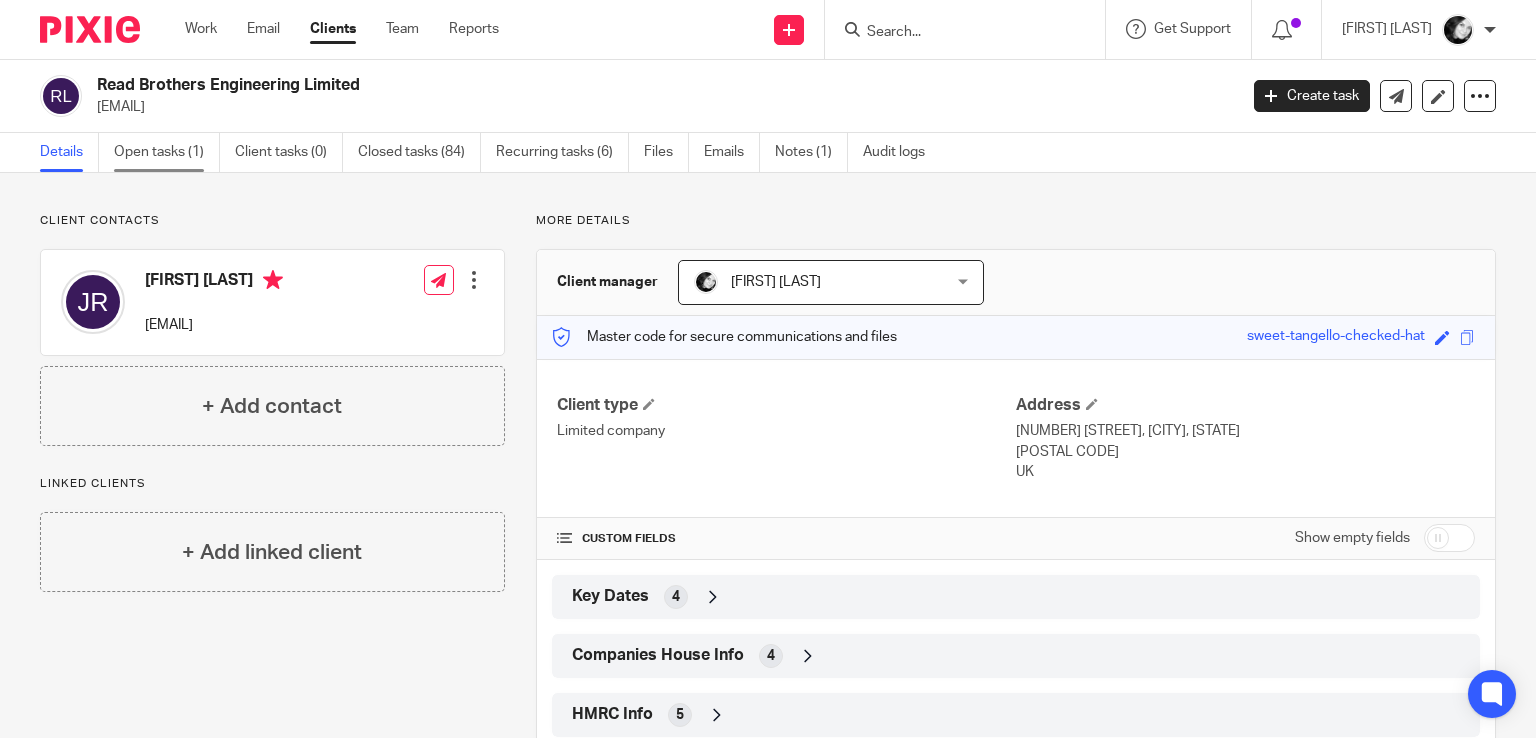 click on "Open tasks (1)" at bounding box center [167, 152] 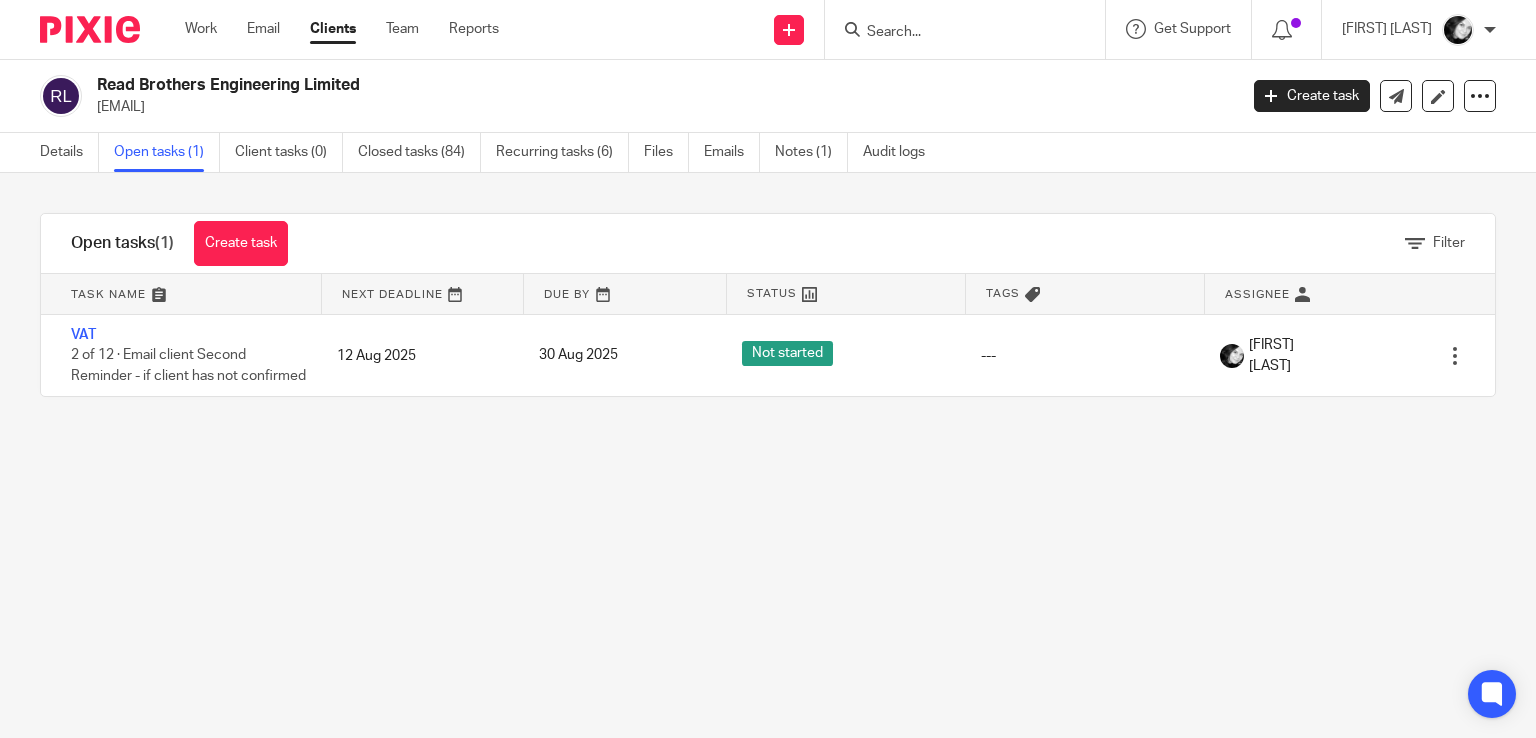 scroll, scrollTop: 0, scrollLeft: 0, axis: both 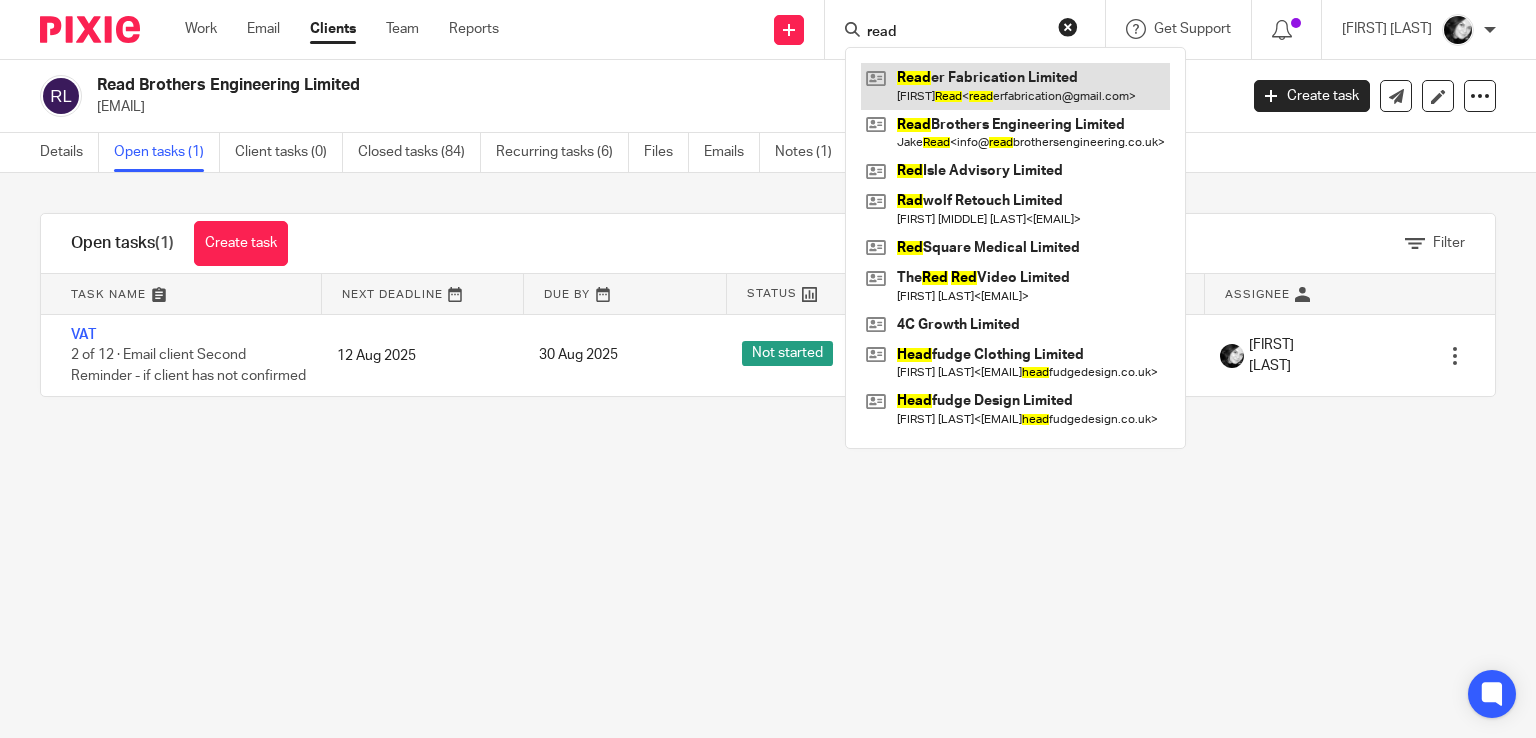 type on "read" 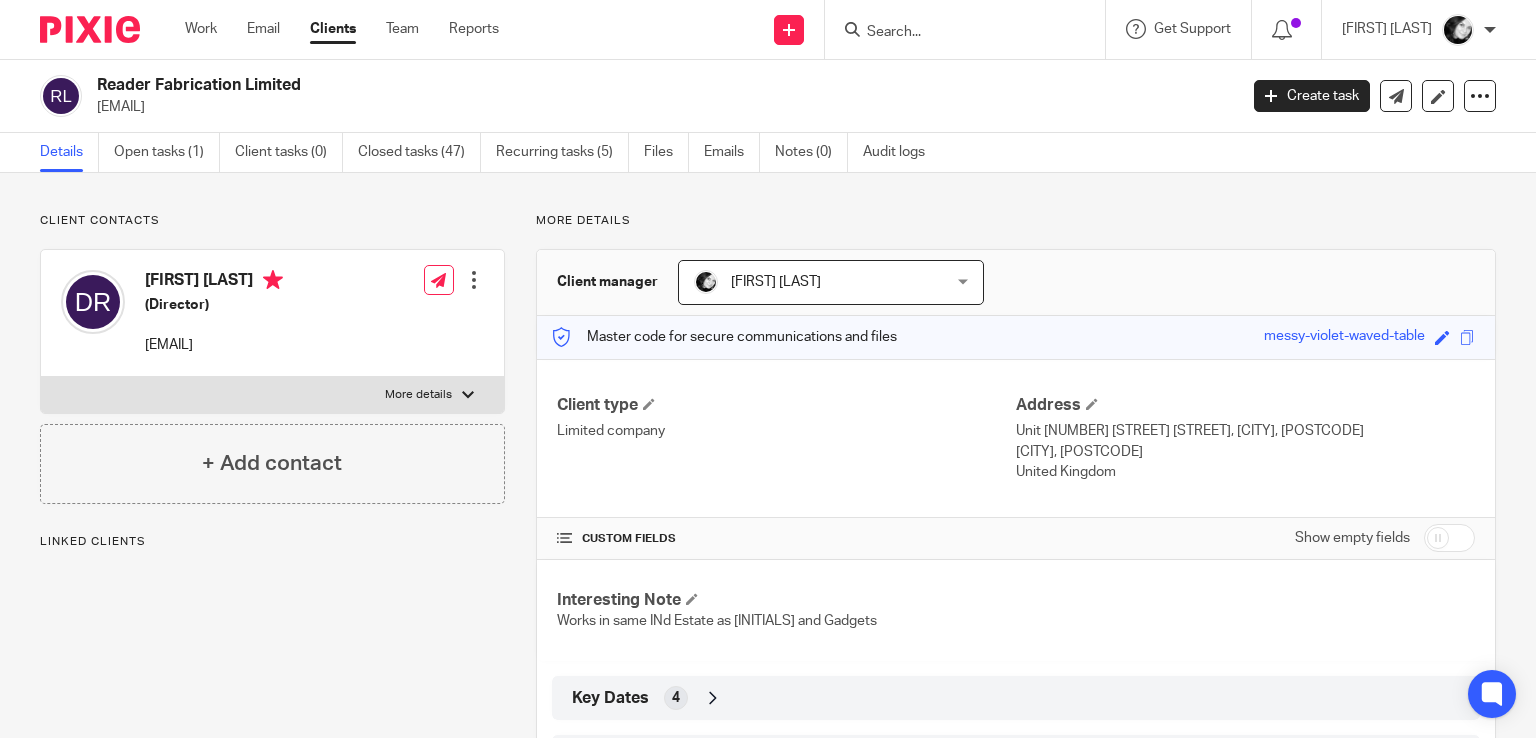 scroll, scrollTop: 0, scrollLeft: 0, axis: both 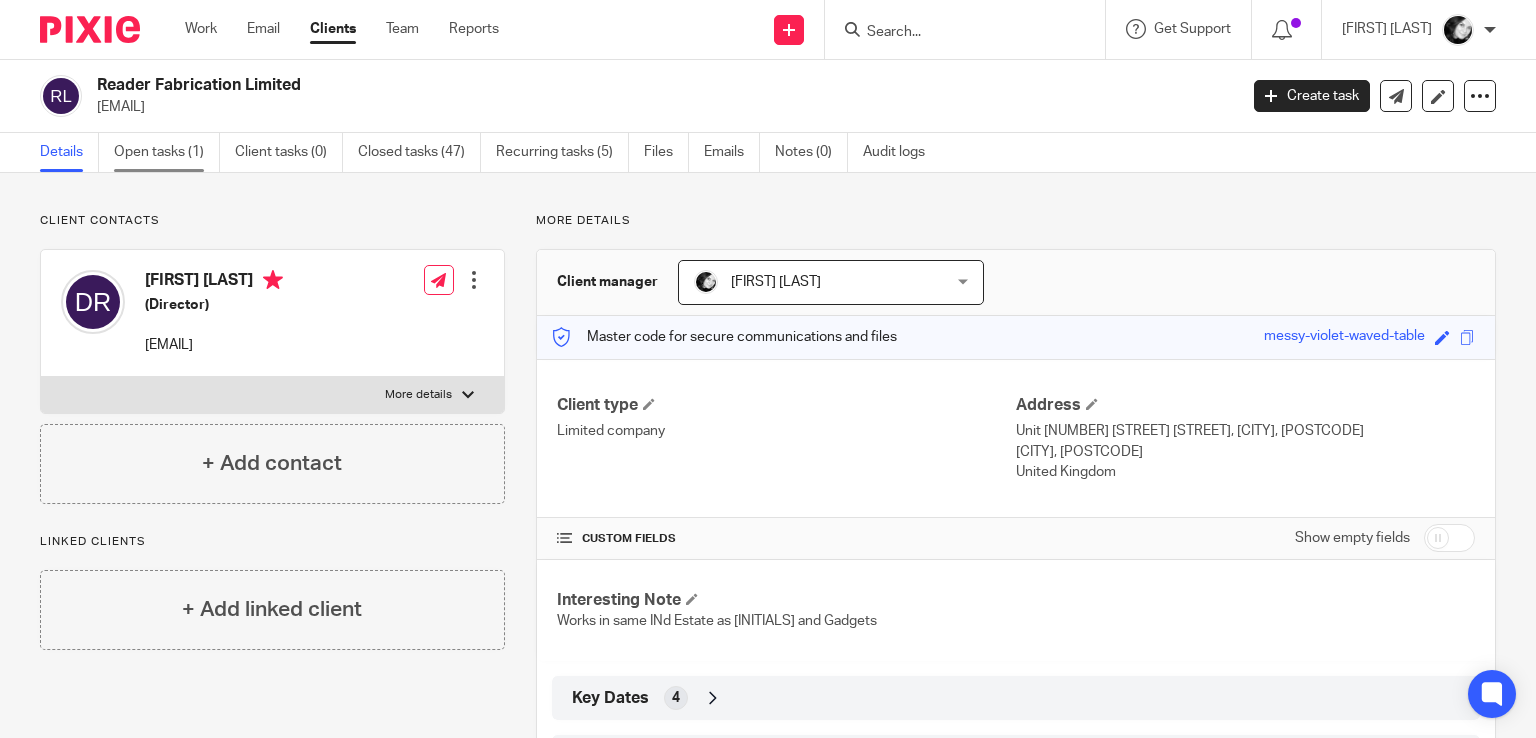 click on "Open tasks (1)" at bounding box center (167, 152) 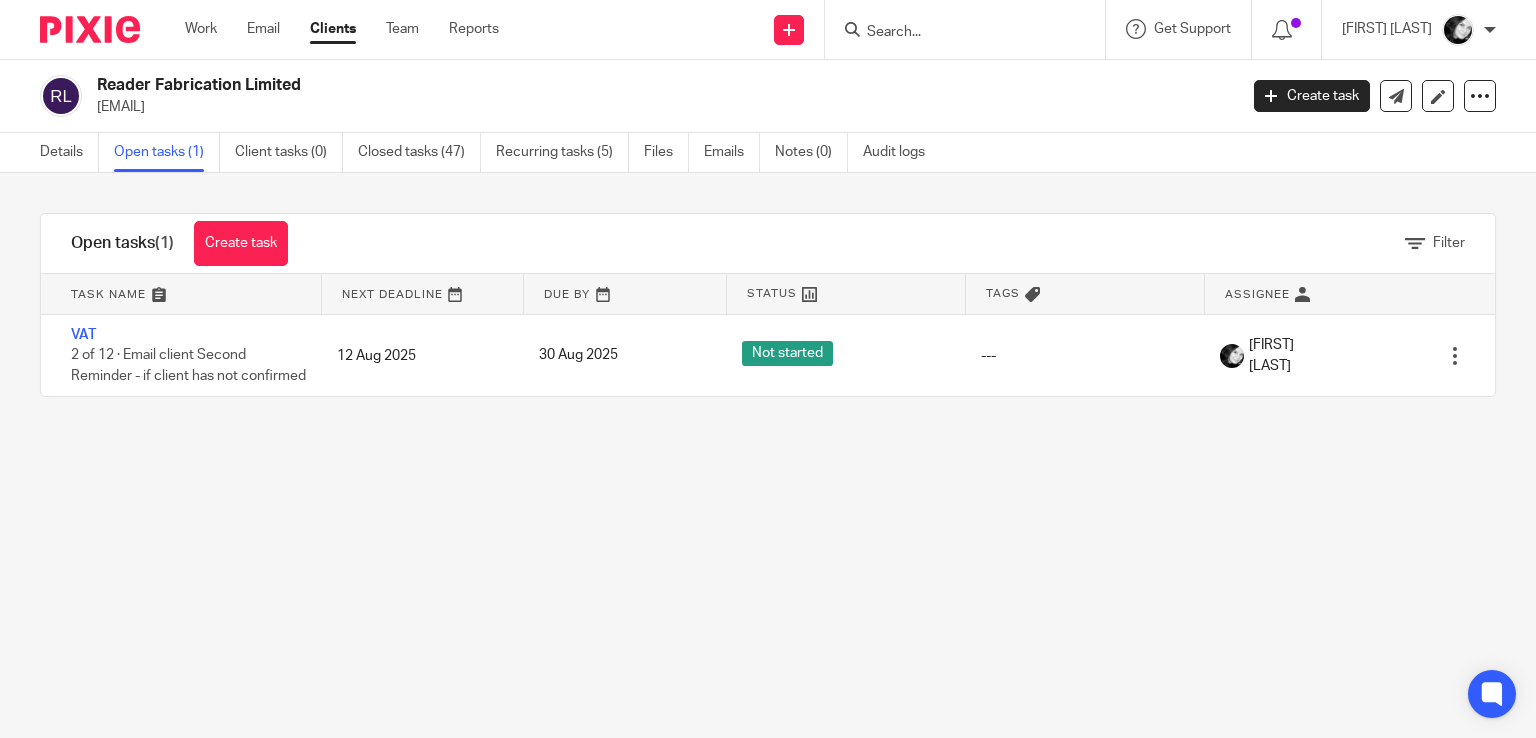 scroll, scrollTop: 0, scrollLeft: 0, axis: both 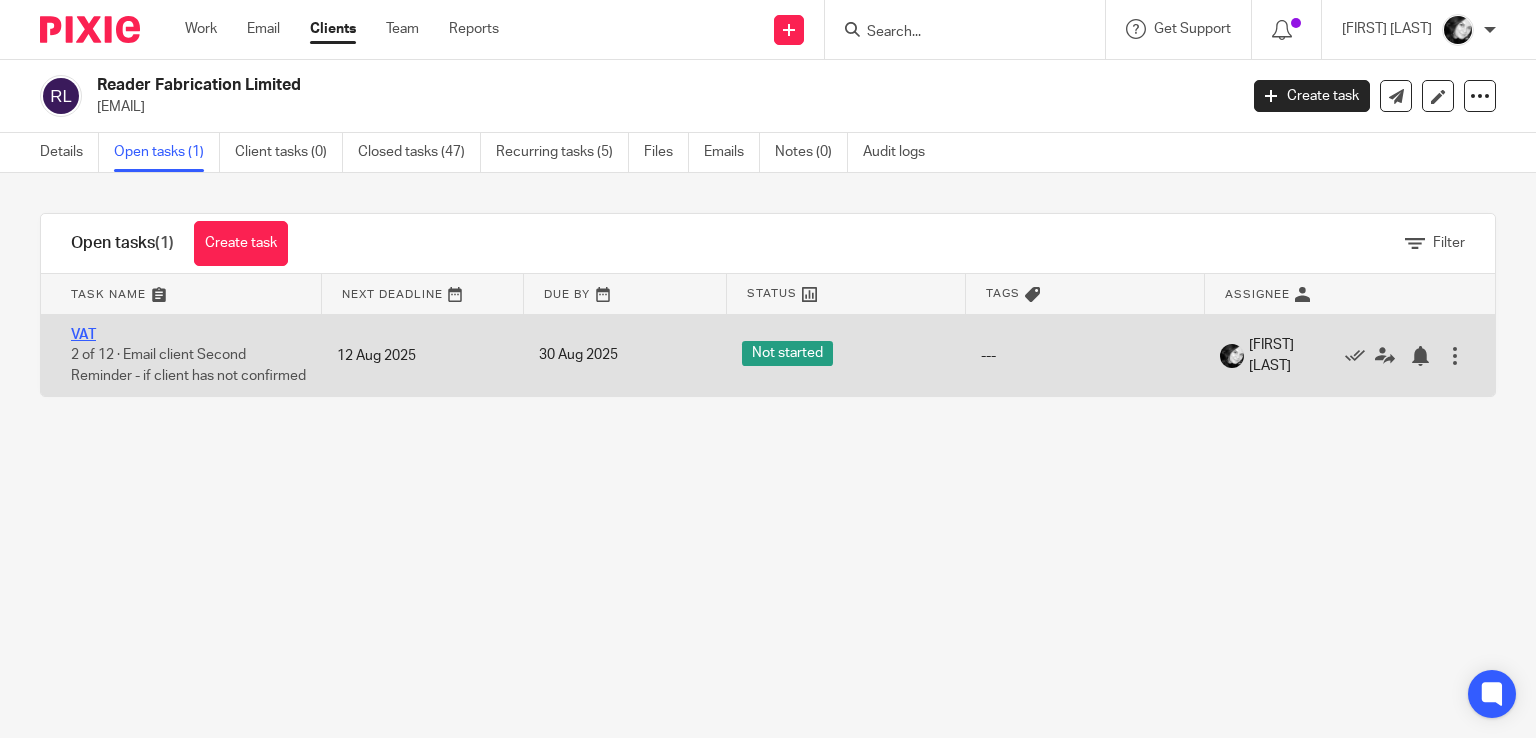 click on "VAT" at bounding box center (83, 335) 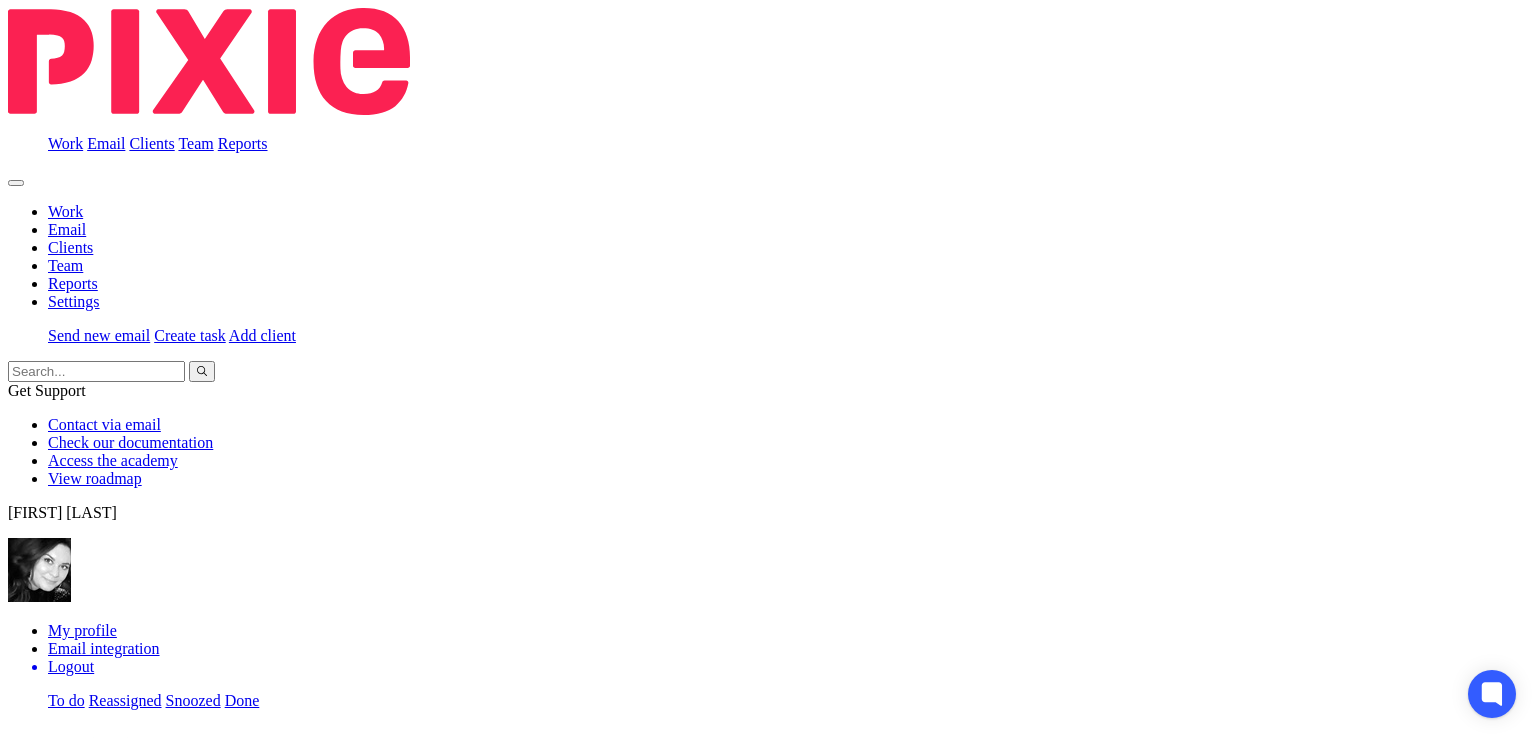 scroll, scrollTop: 0, scrollLeft: 0, axis: both 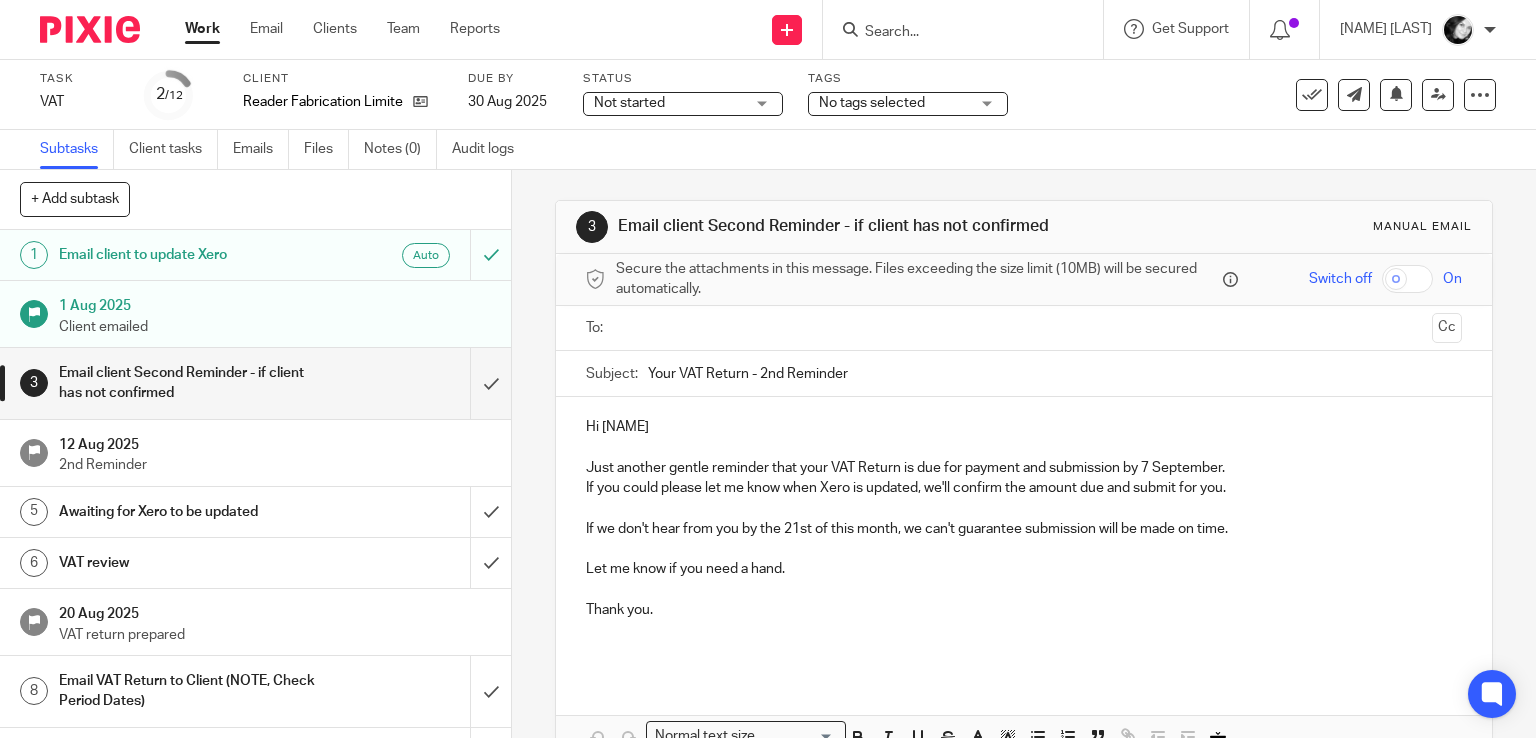 click on "No tags selected" at bounding box center [908, 104] 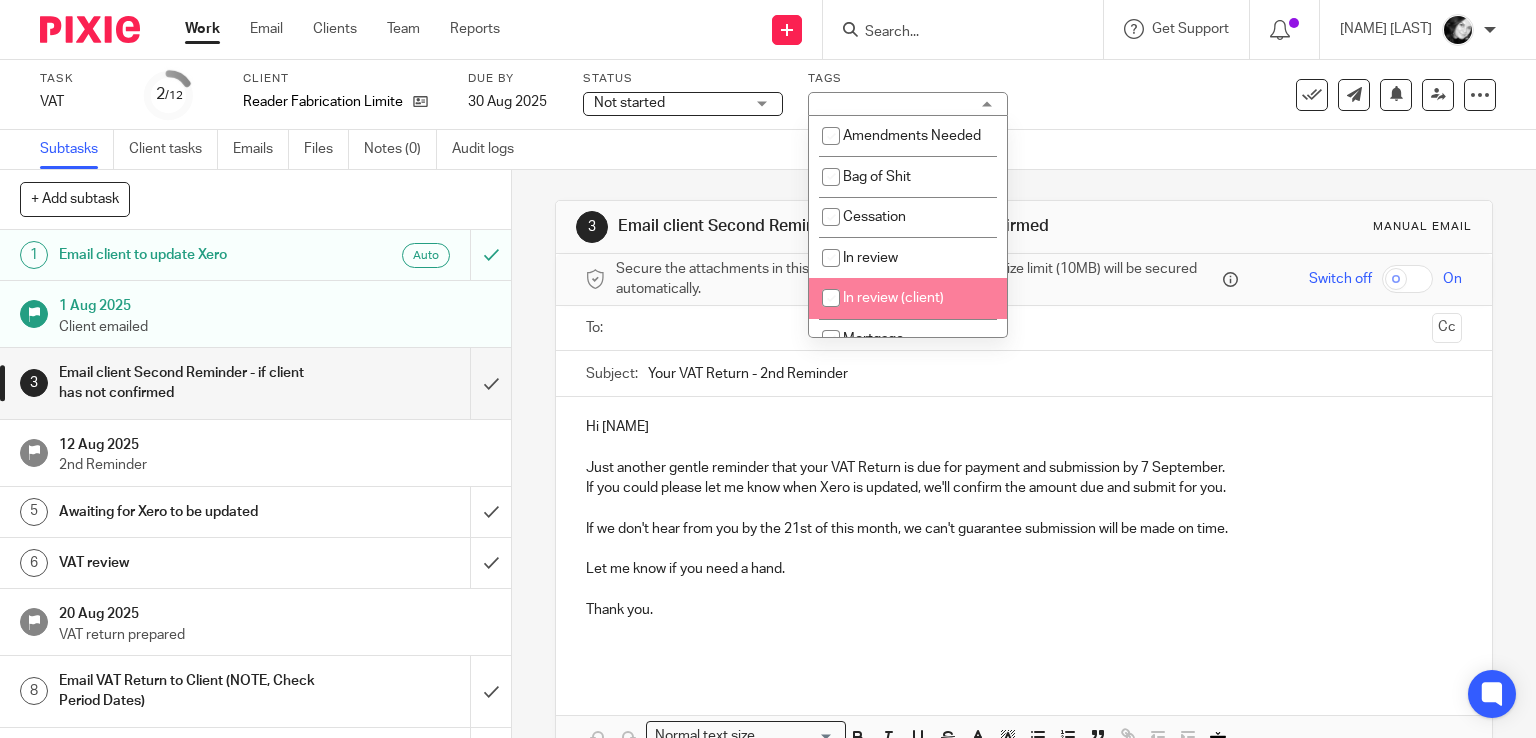 click on "In review (client)" at bounding box center (893, 298) 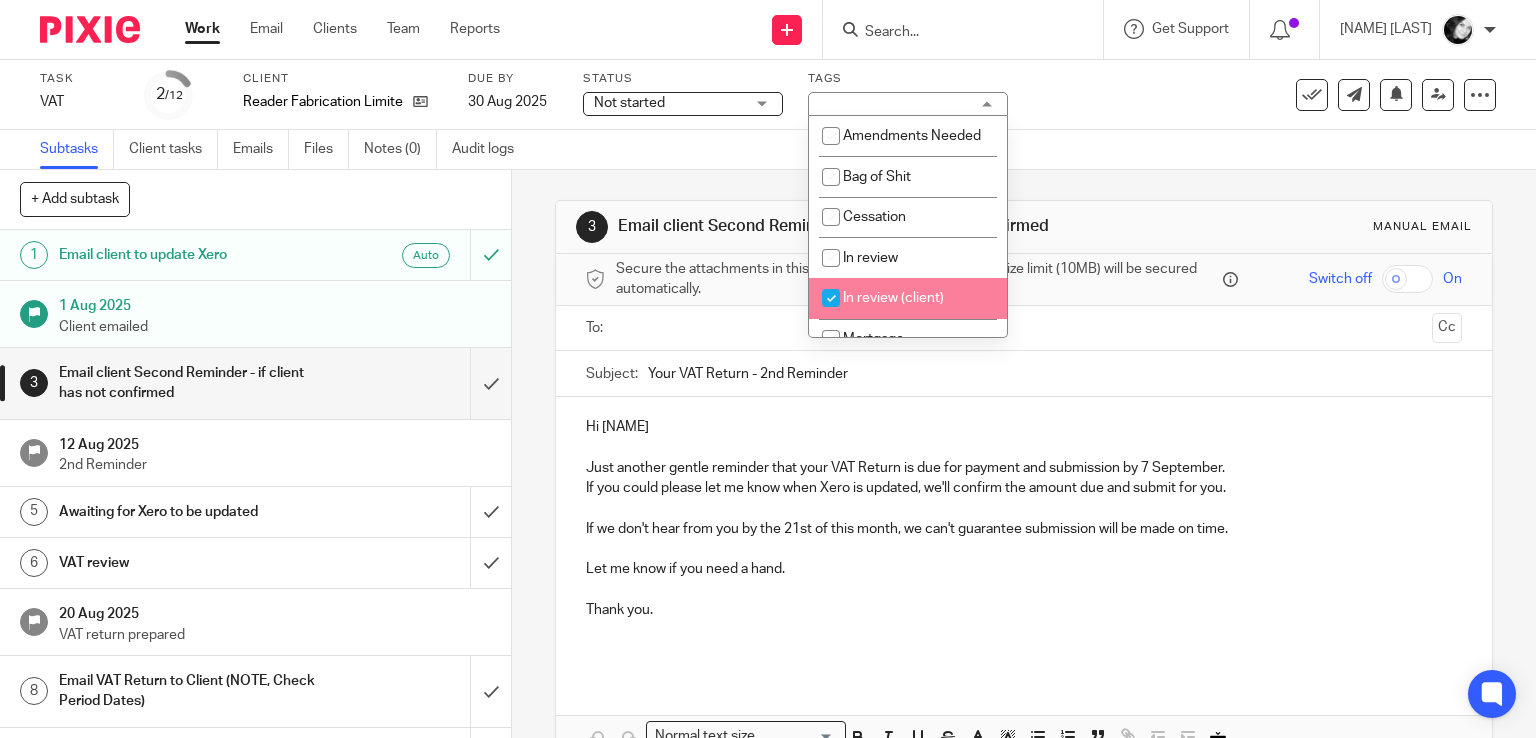 checkbox on "true" 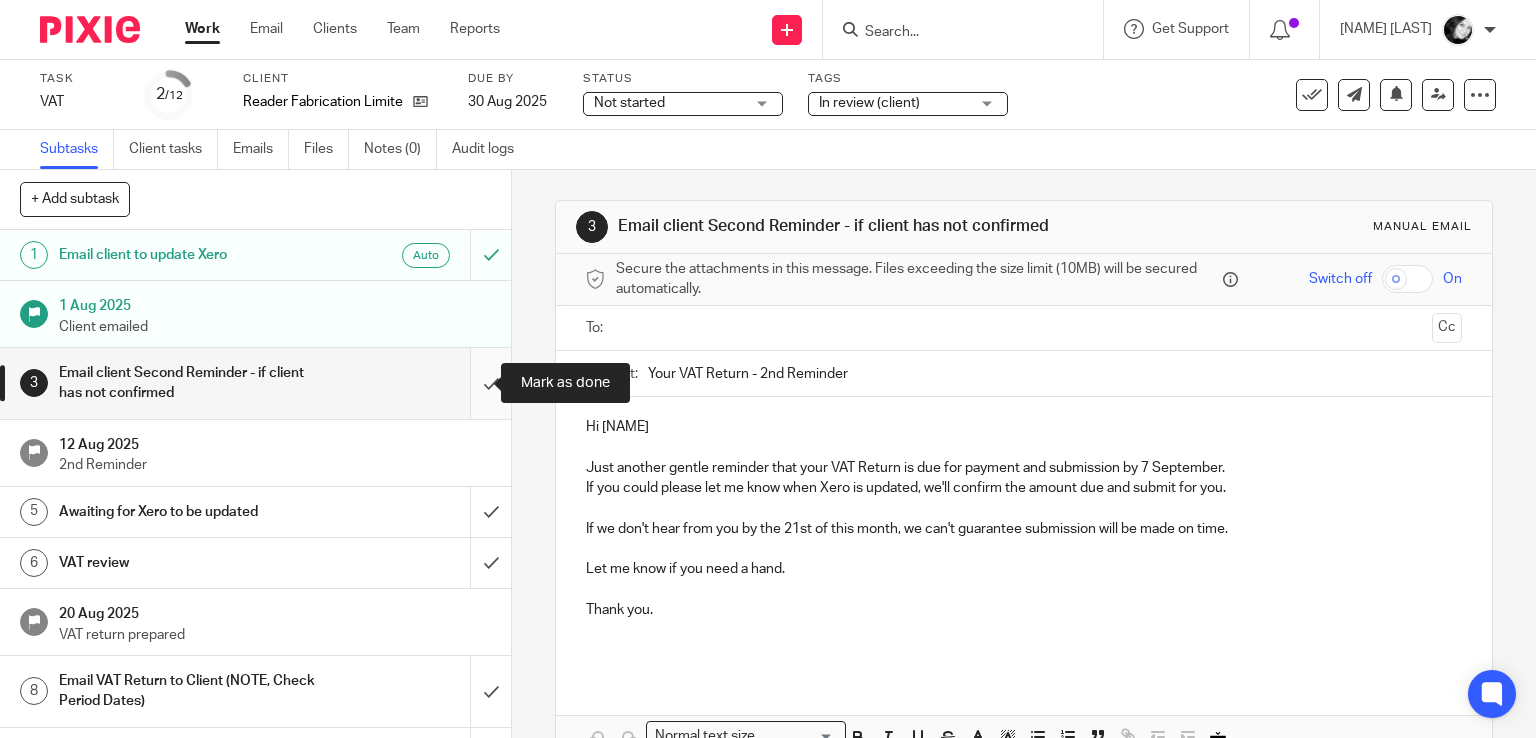 click at bounding box center [255, 383] 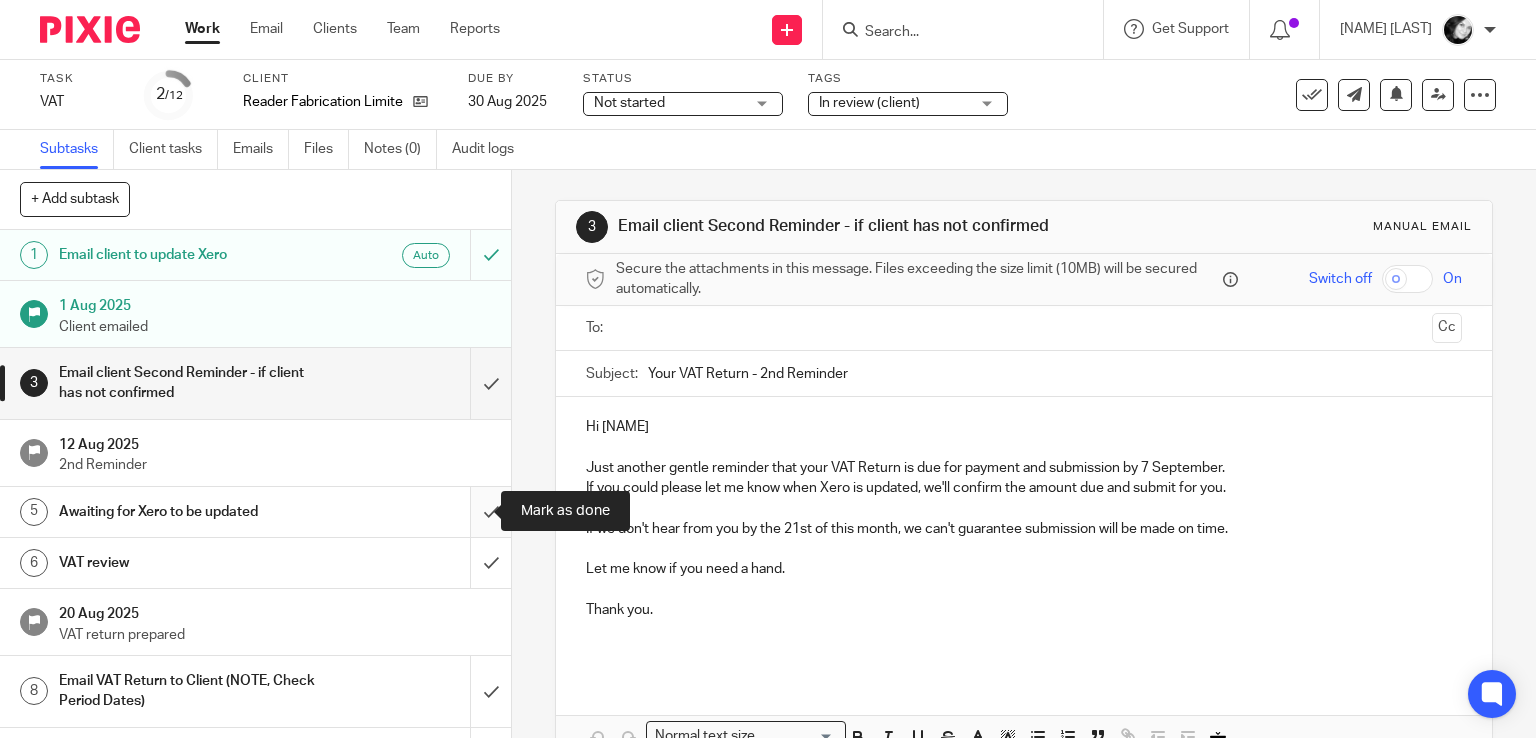 click at bounding box center [255, 512] 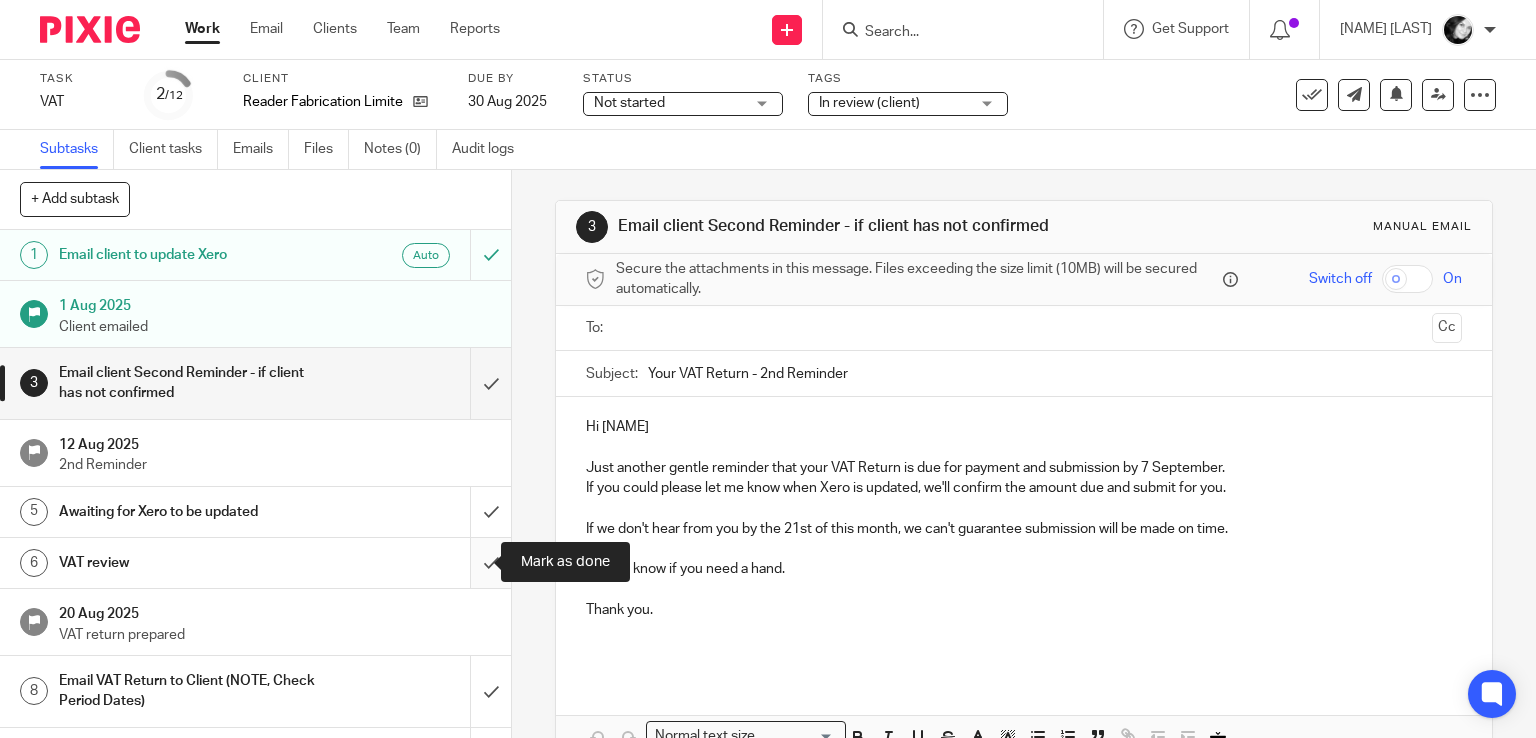 click at bounding box center (255, 563) 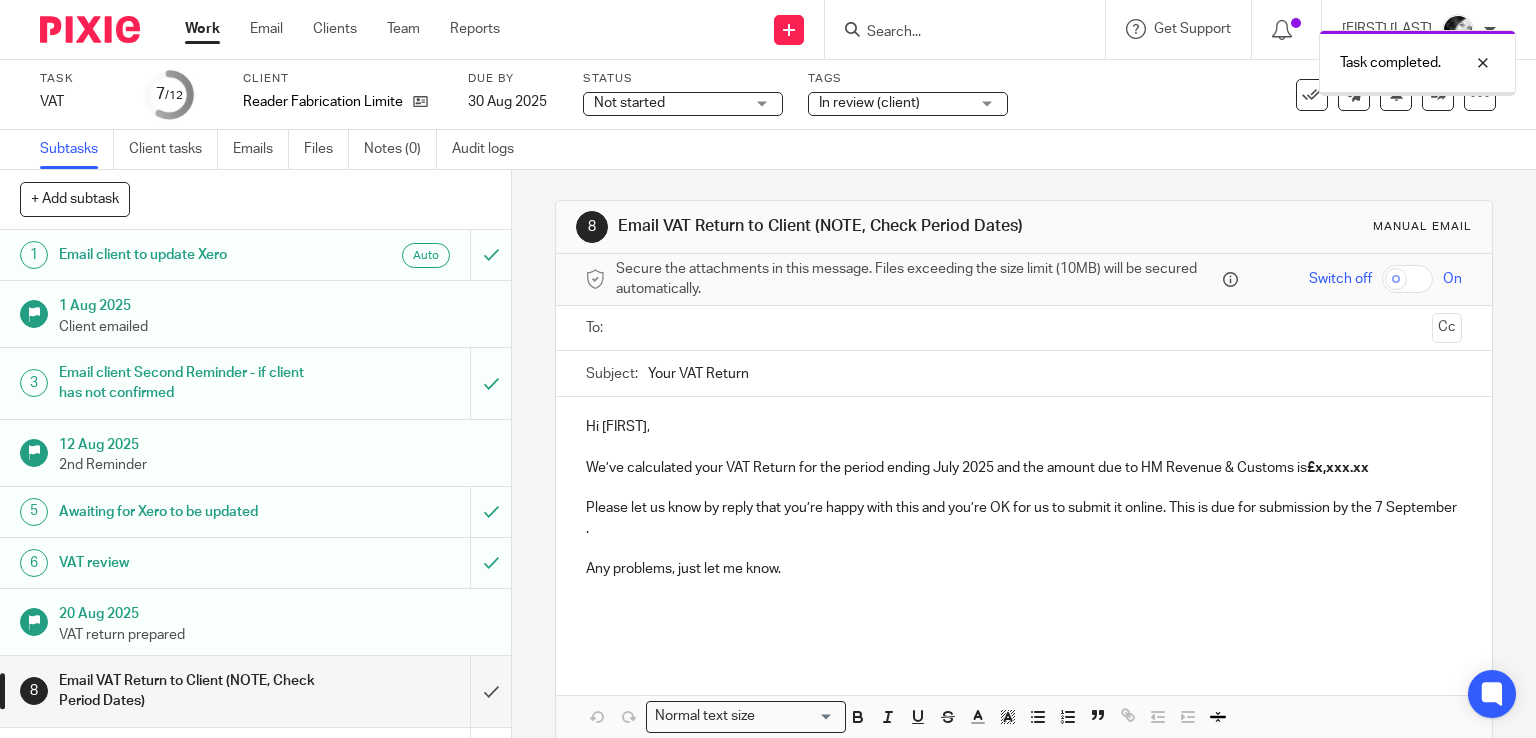 scroll, scrollTop: 0, scrollLeft: 0, axis: both 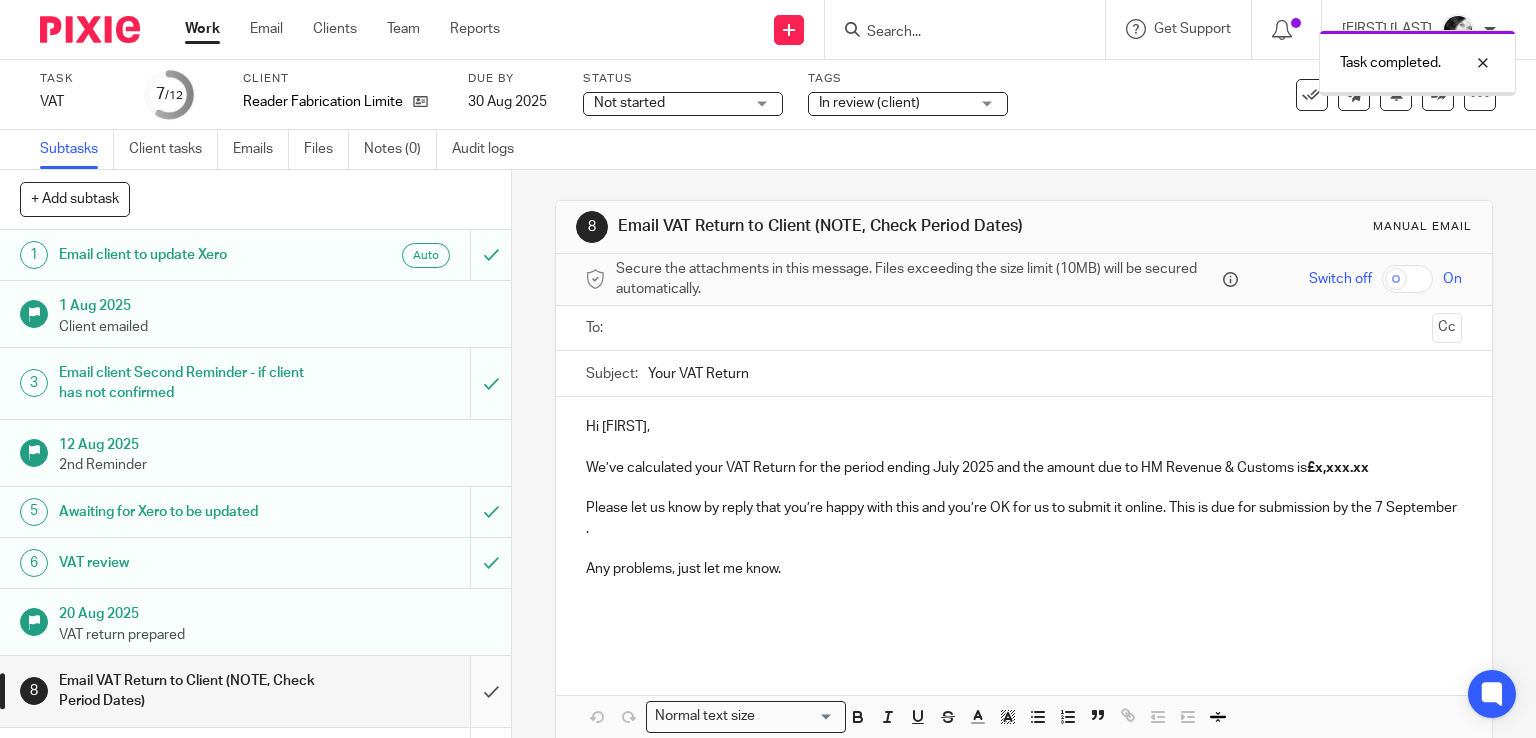 drag, startPoint x: 469, startPoint y: 688, endPoint x: 469, endPoint y: 674, distance: 14 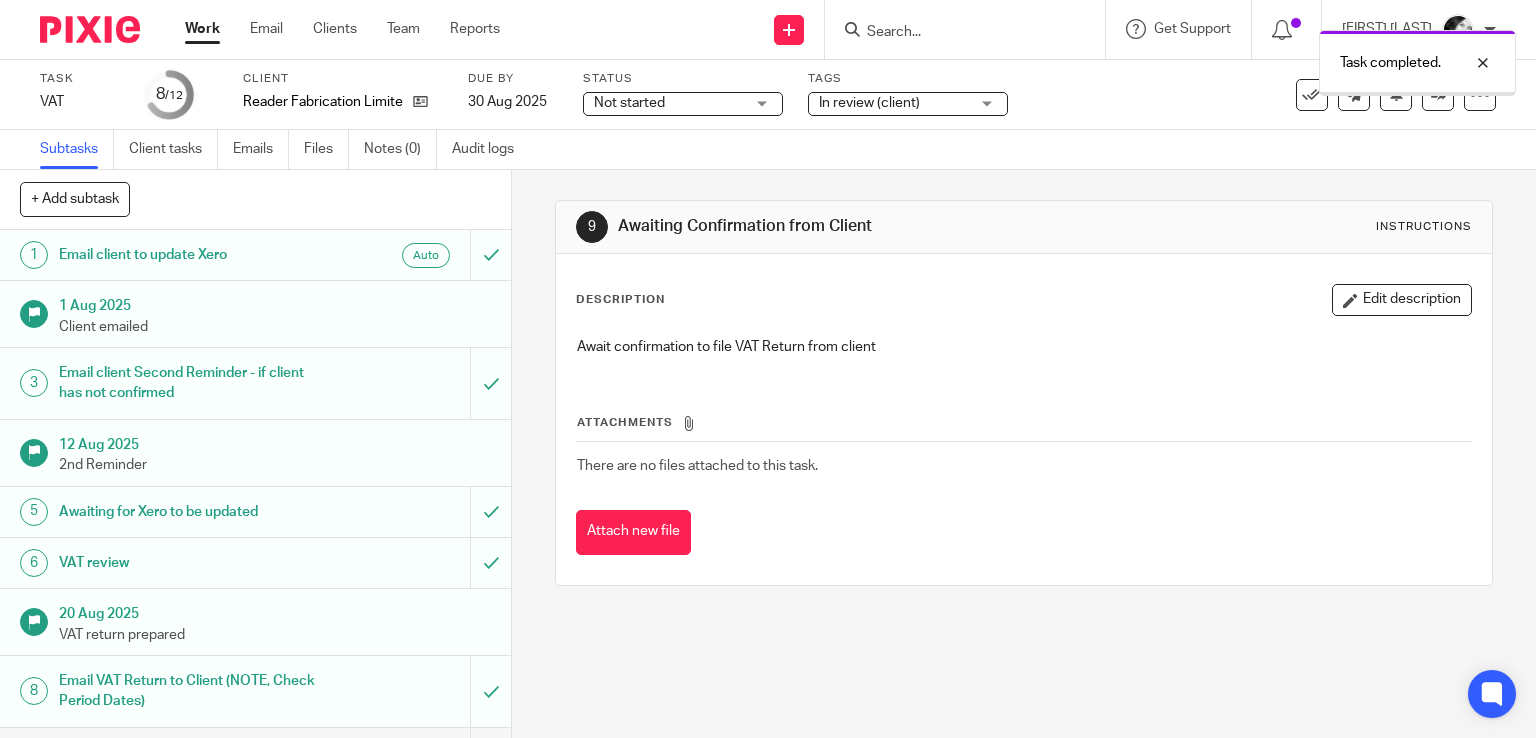 scroll, scrollTop: 0, scrollLeft: 0, axis: both 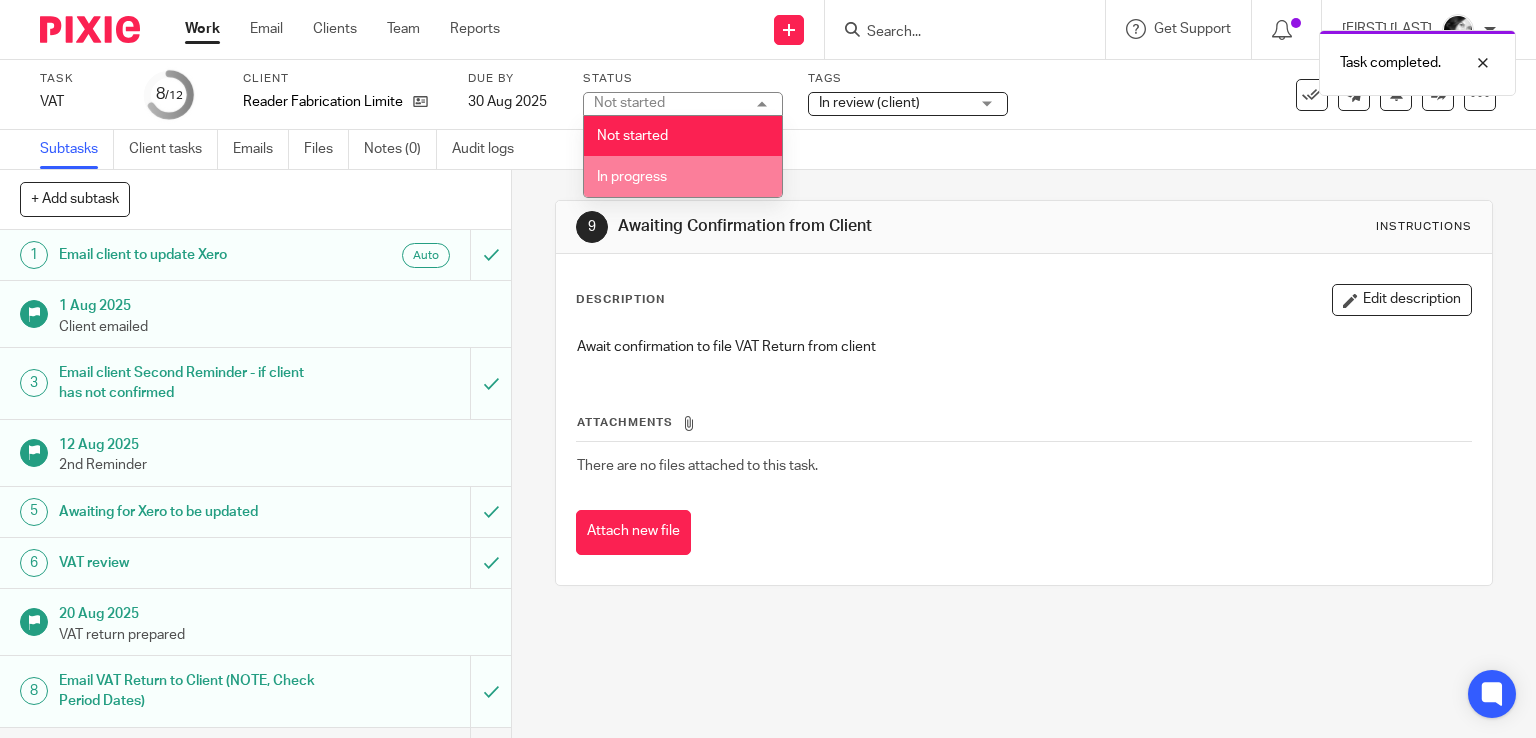 click on "In progress" at bounding box center (683, 176) 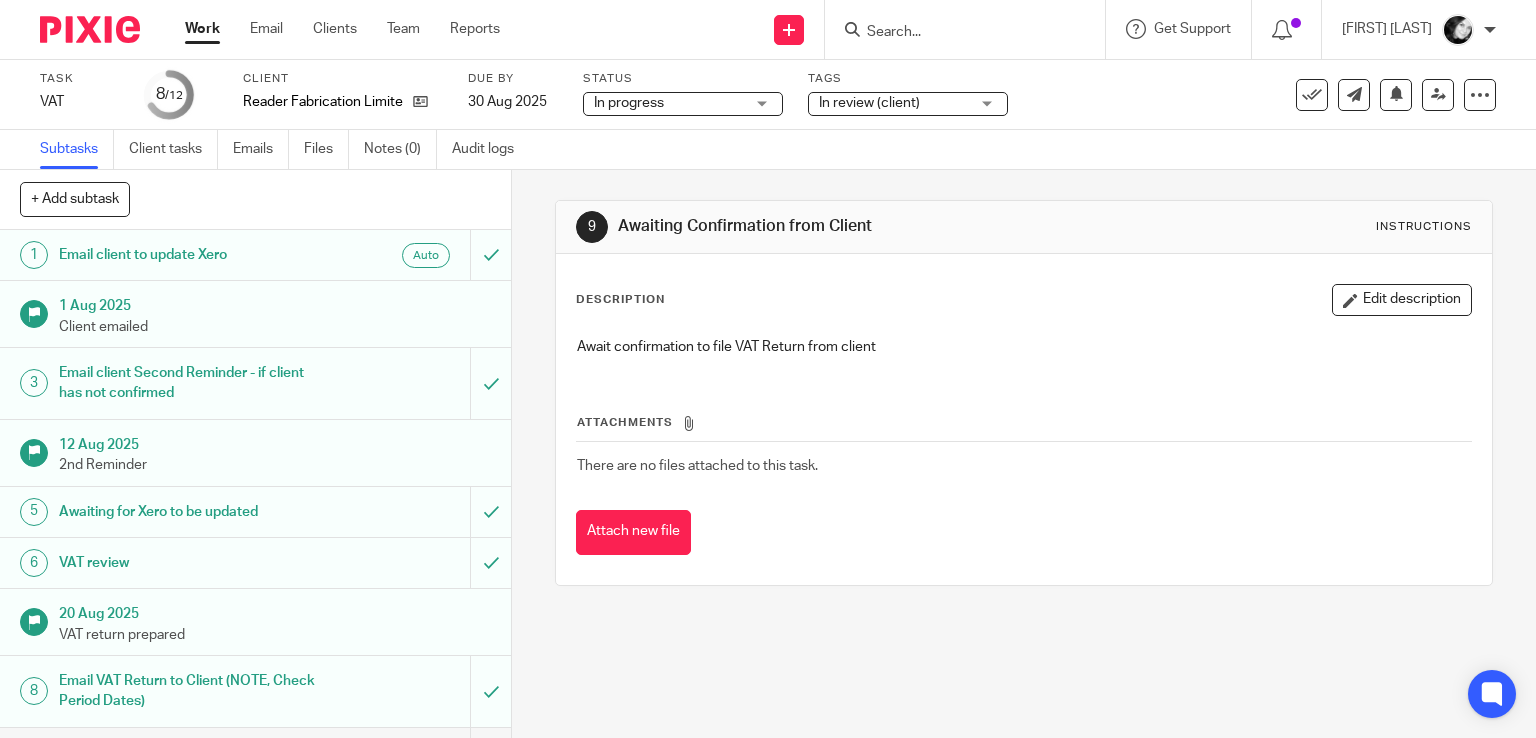 click at bounding box center [955, 33] 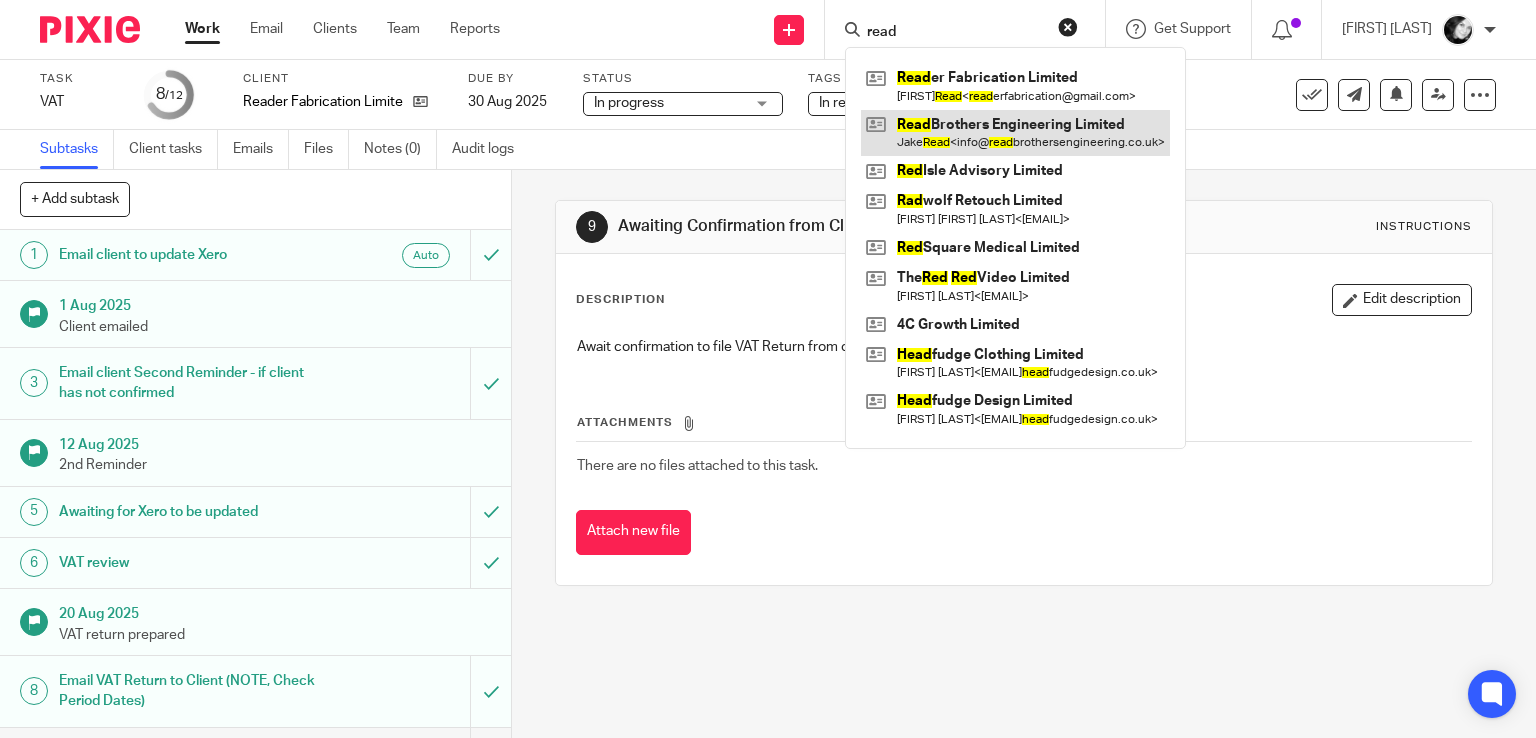type on "read" 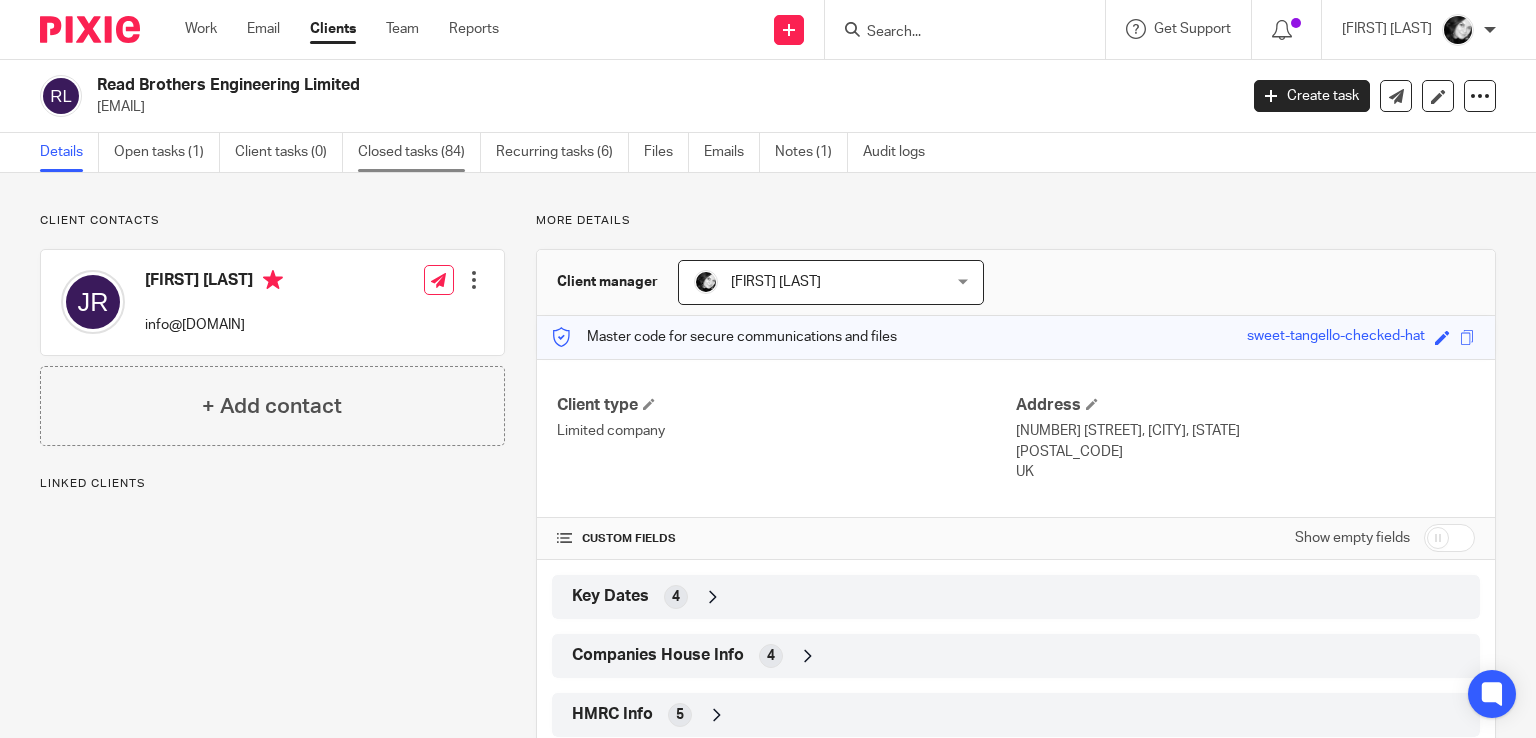 scroll, scrollTop: 0, scrollLeft: 0, axis: both 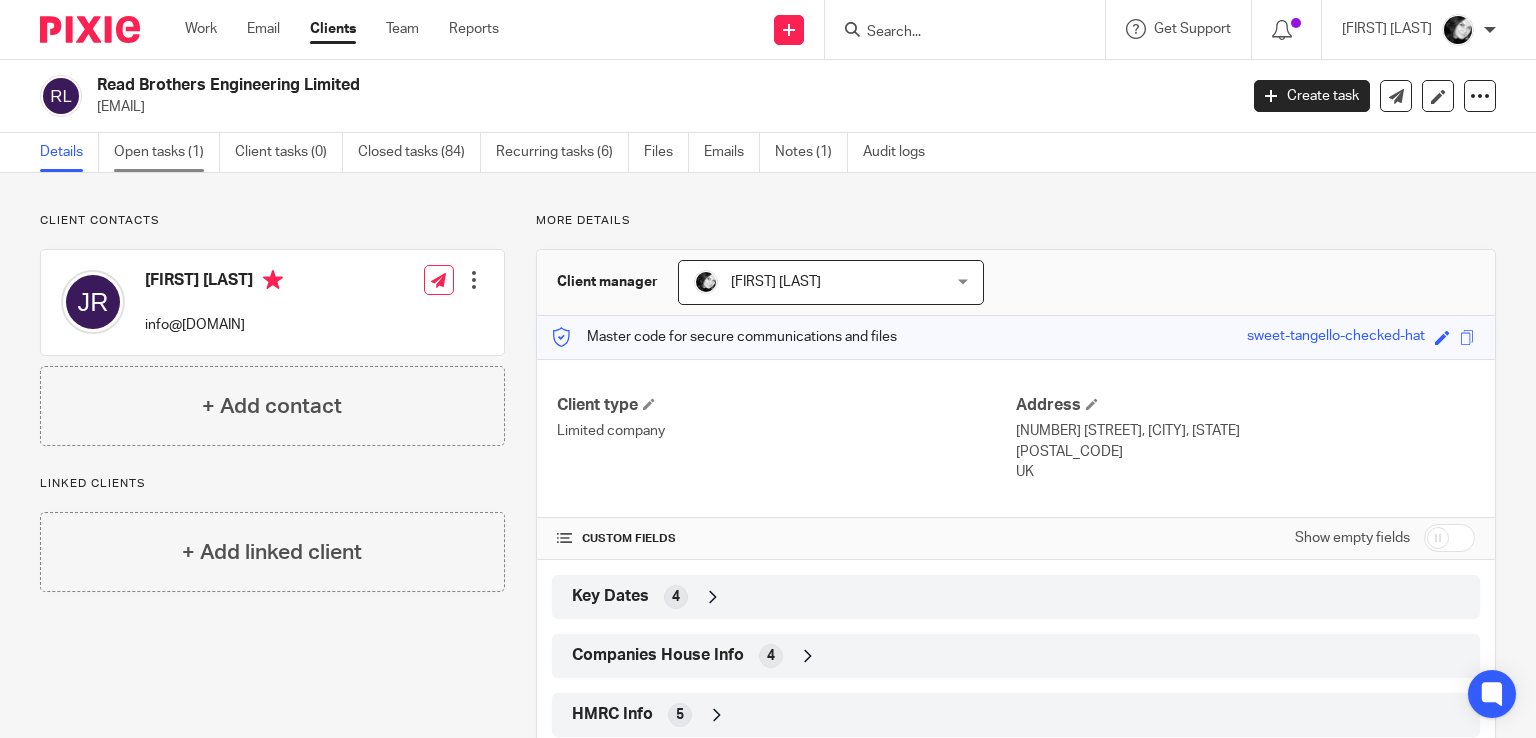 click on "Open tasks (1)" at bounding box center (167, 152) 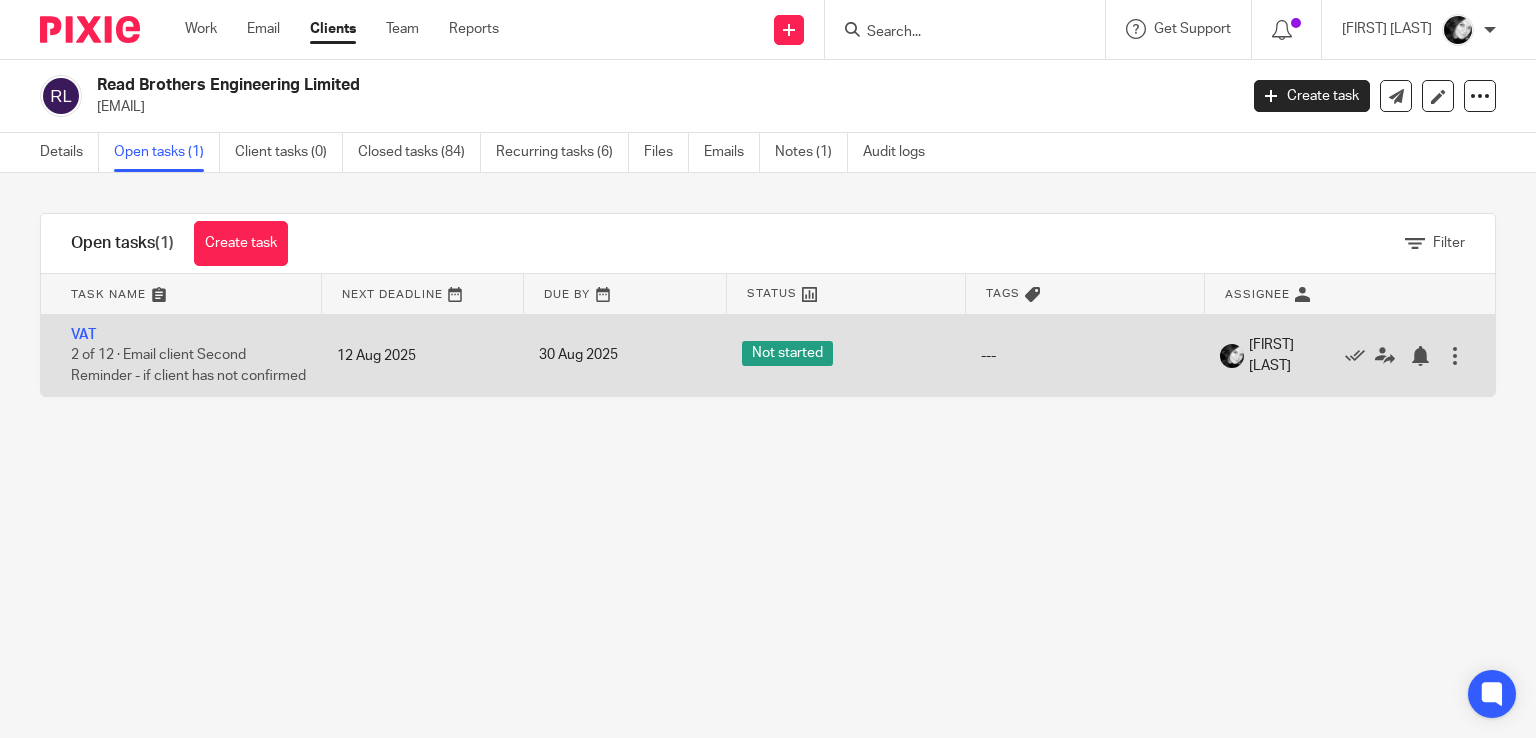scroll, scrollTop: 0, scrollLeft: 0, axis: both 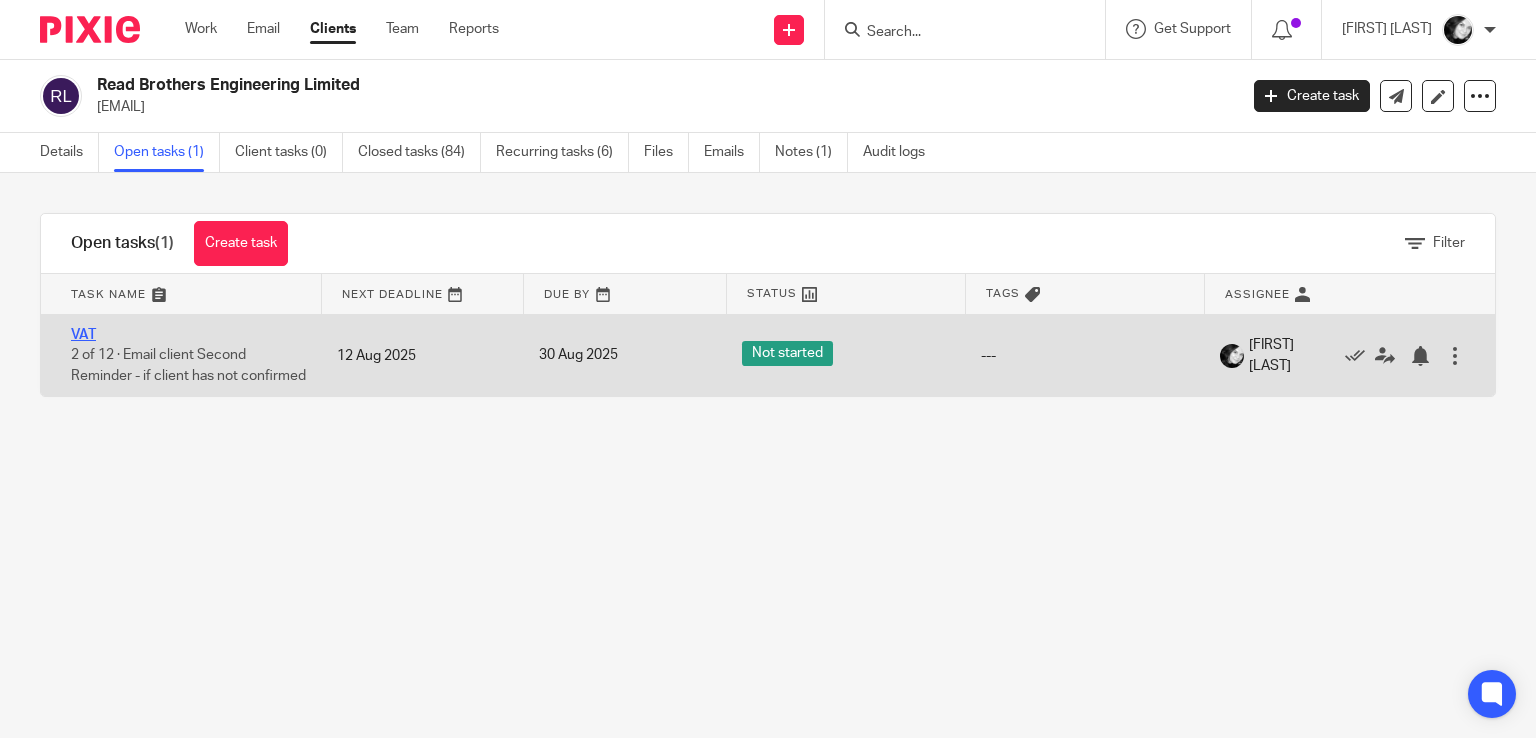 click on "VAT" at bounding box center [83, 335] 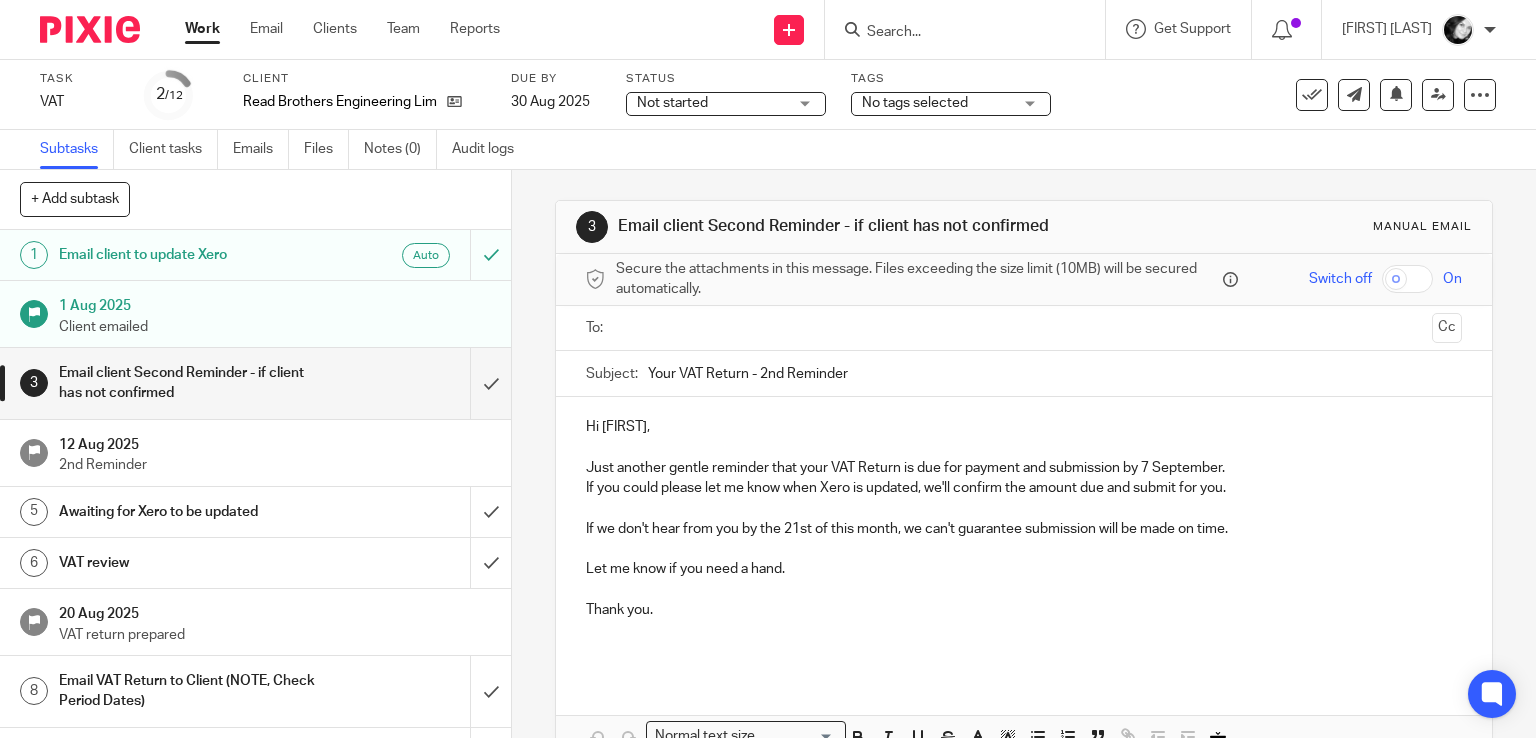 scroll, scrollTop: 0, scrollLeft: 0, axis: both 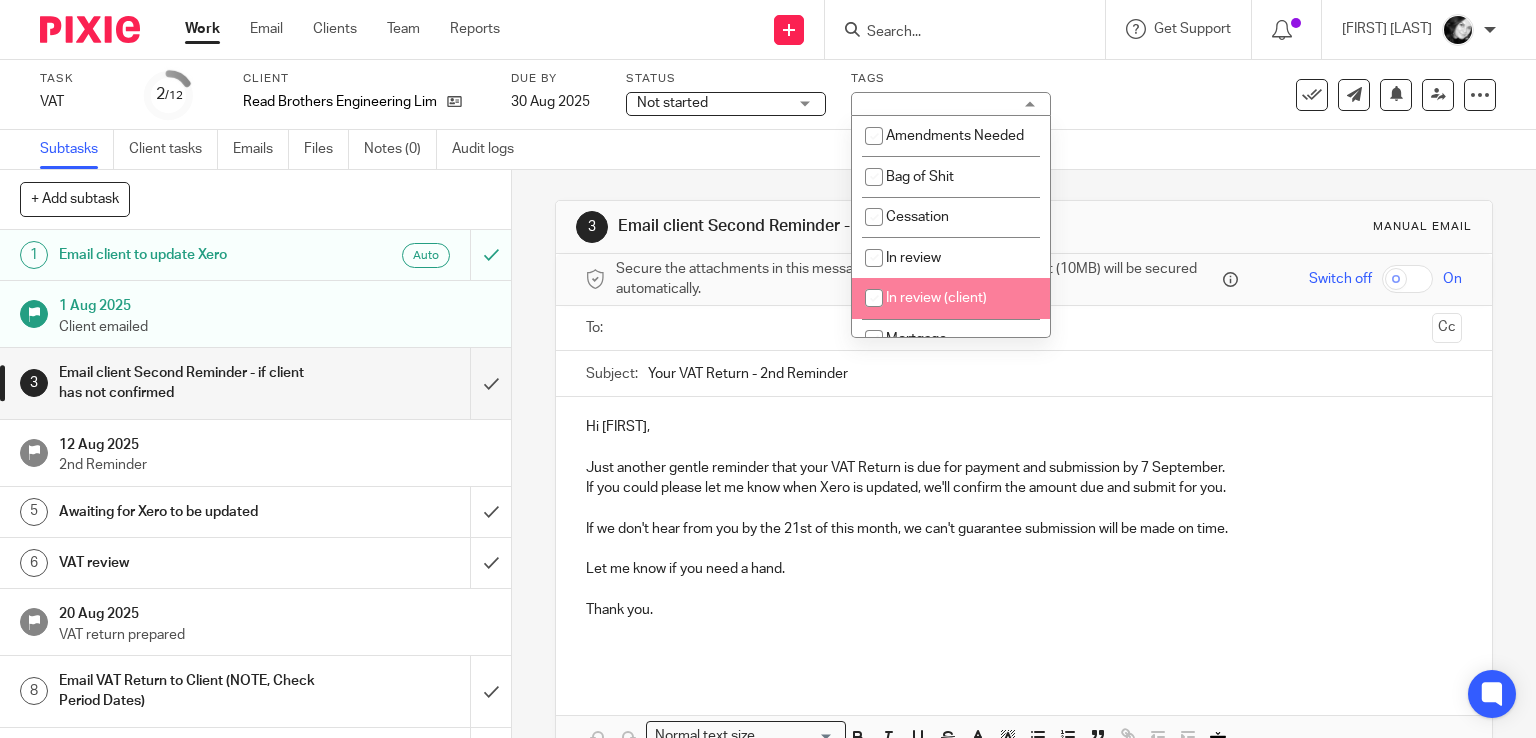 click on "In review (client)" at bounding box center [936, 298] 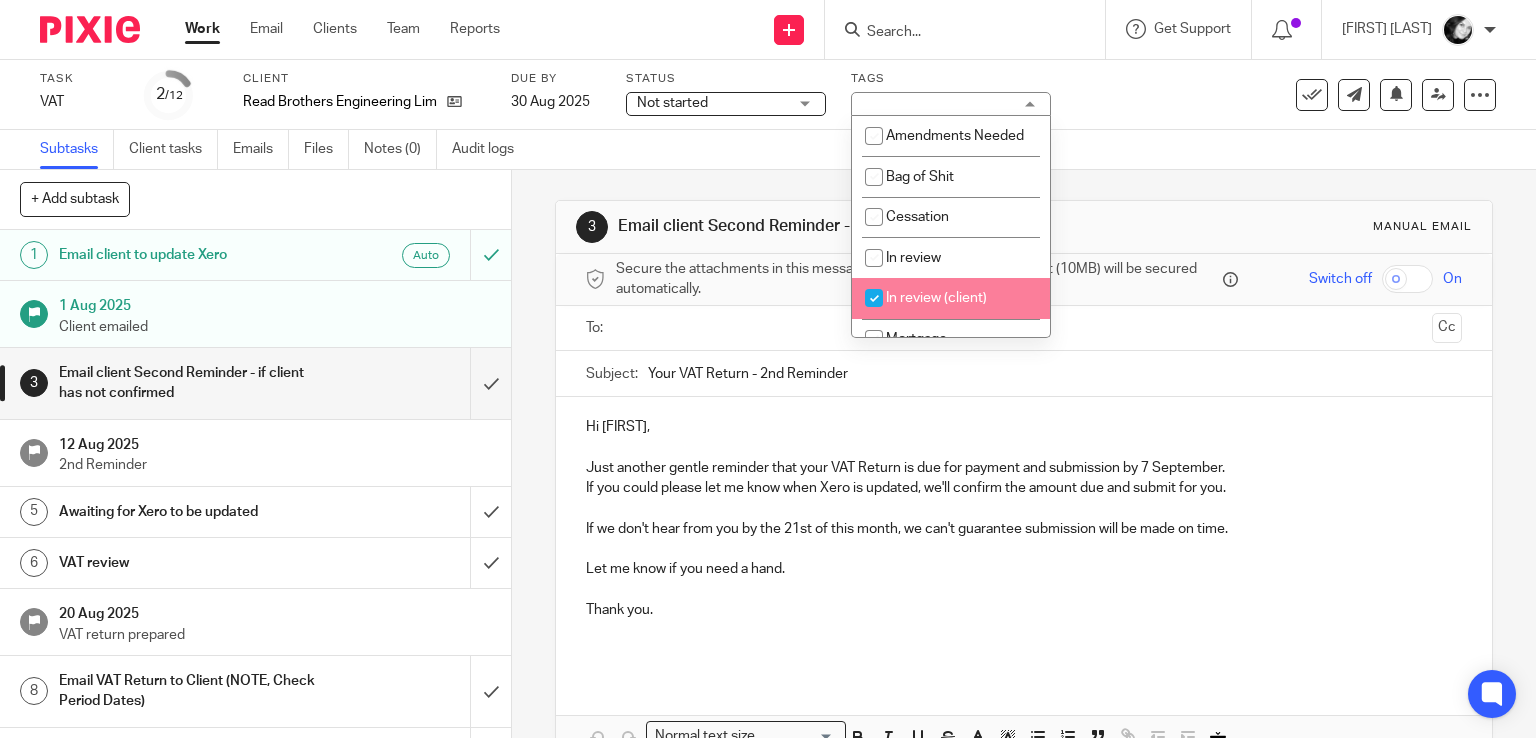 checkbox on "true" 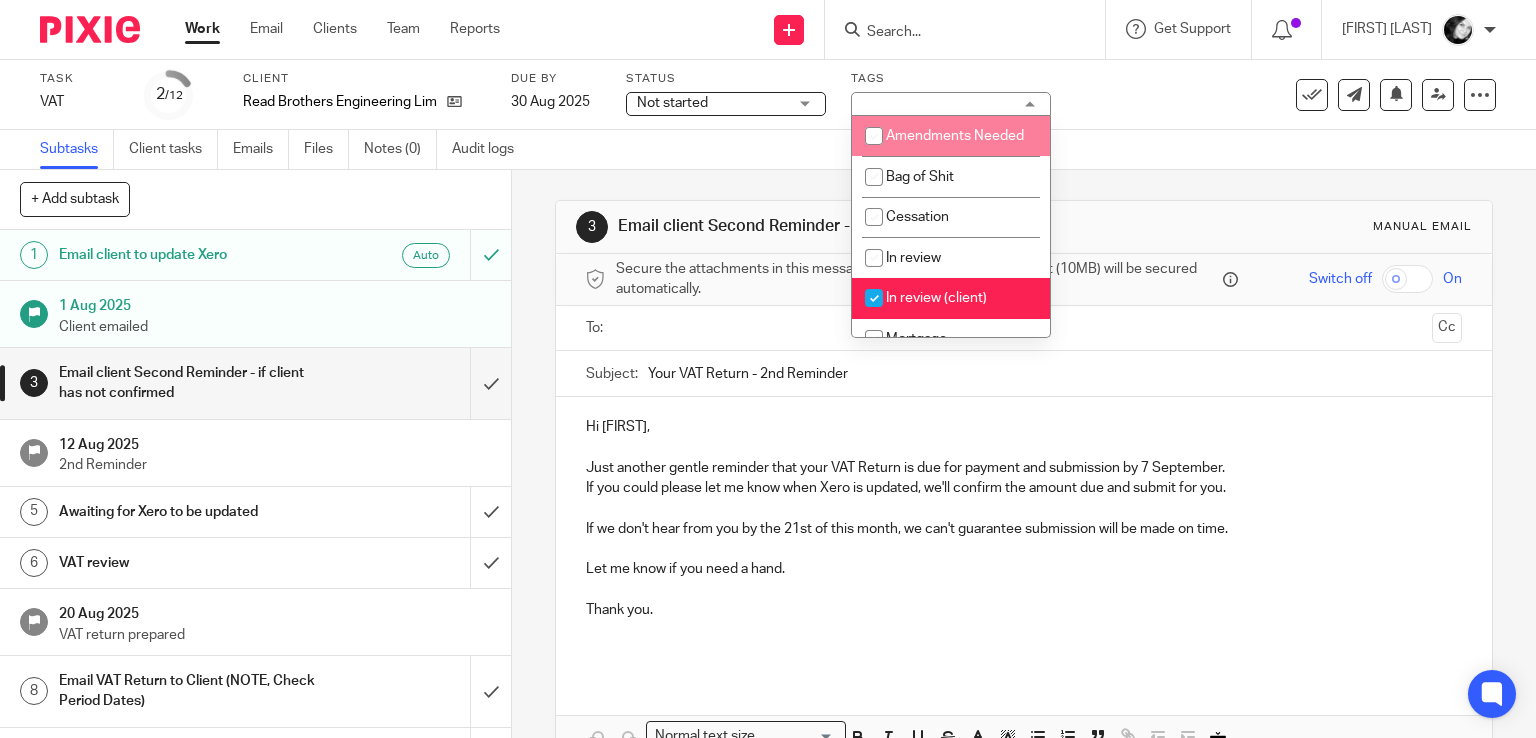 click on "Not started
Not started" at bounding box center [726, 104] 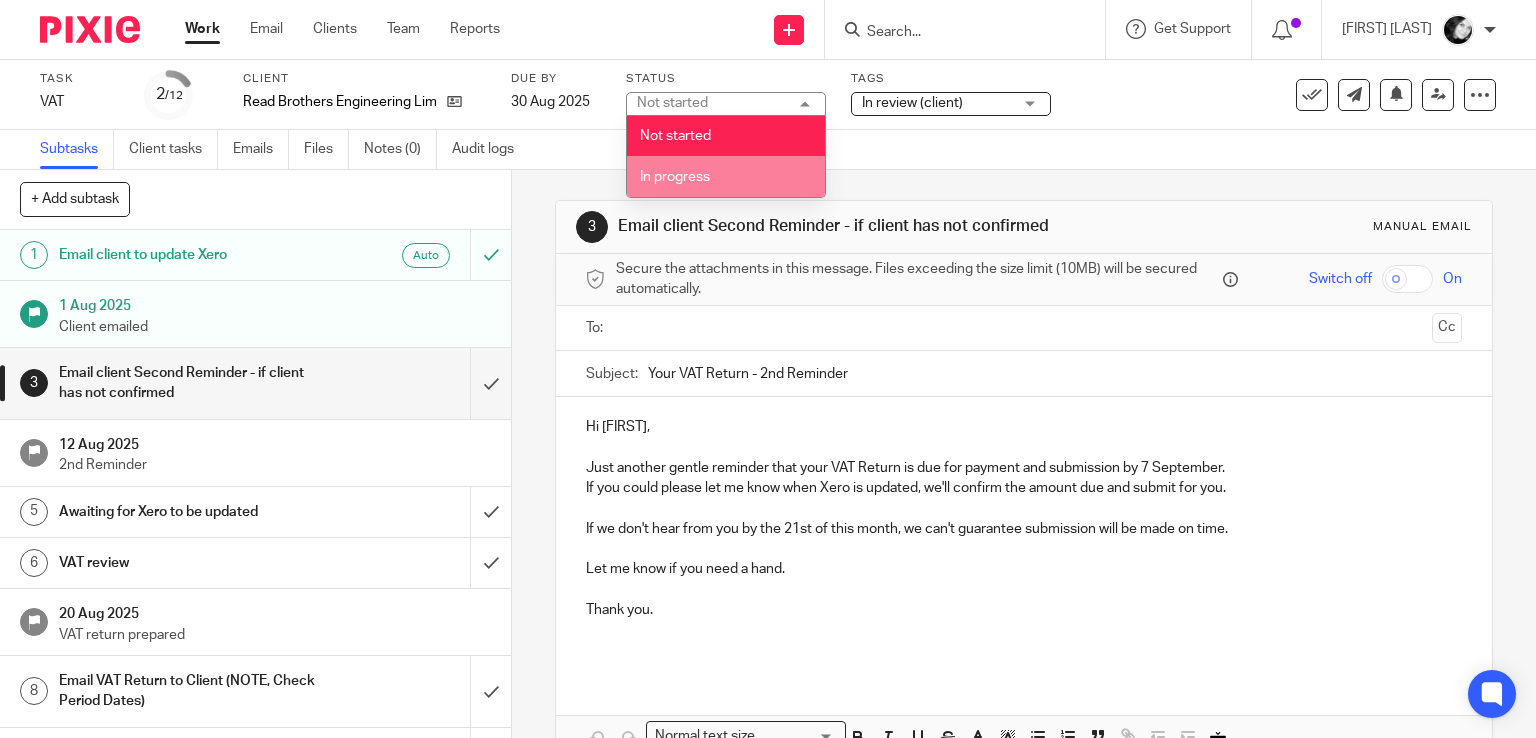 click on "In progress" at bounding box center (726, 176) 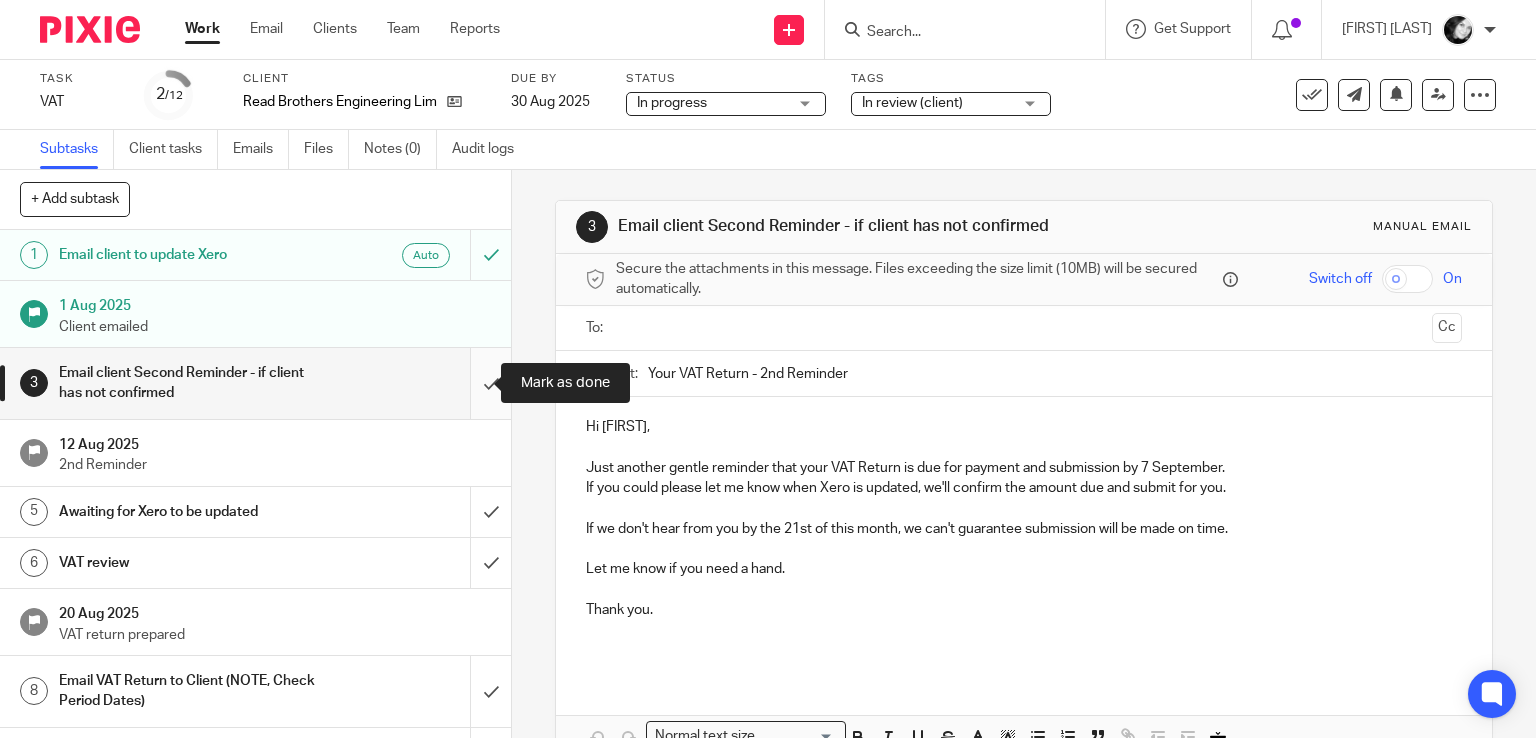click at bounding box center [255, 383] 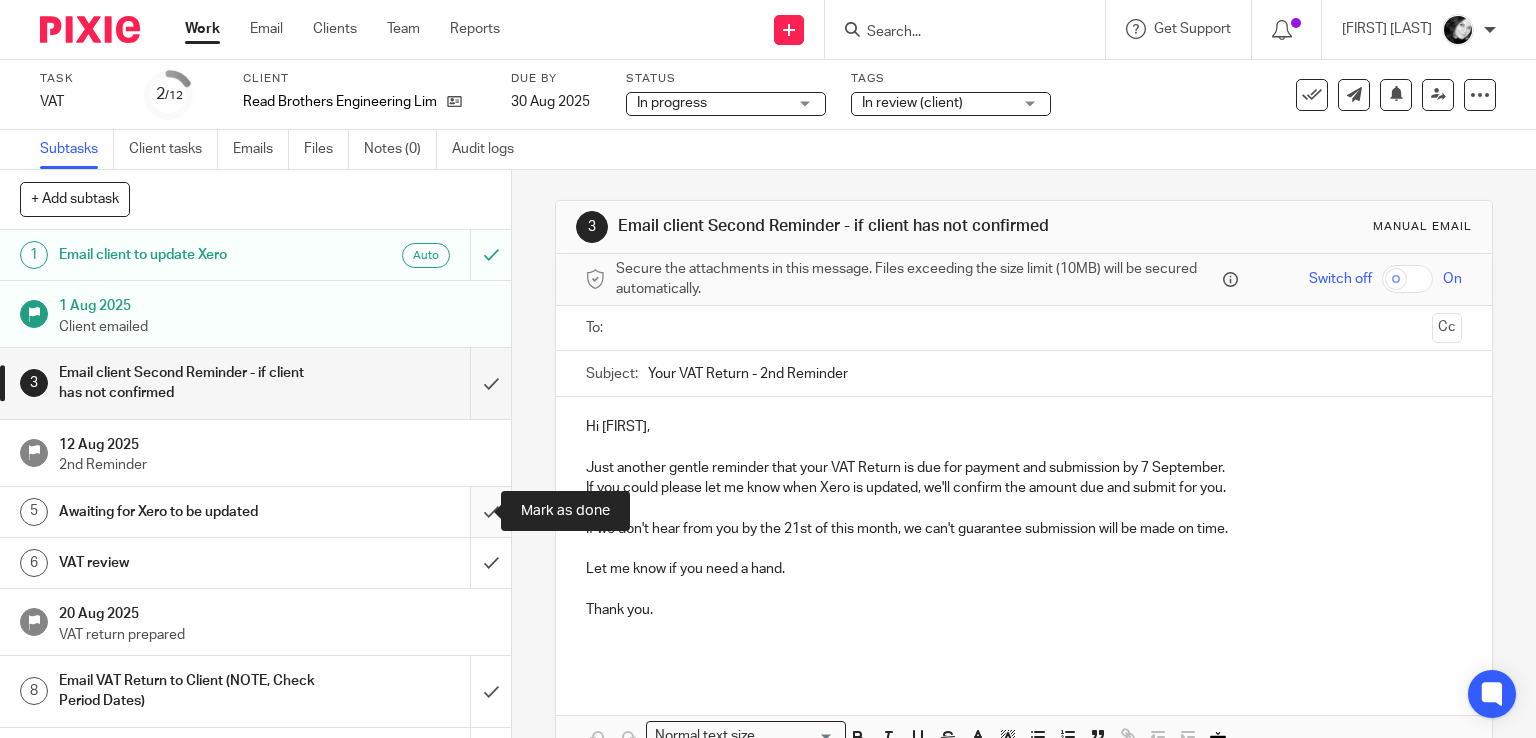 click at bounding box center [255, 512] 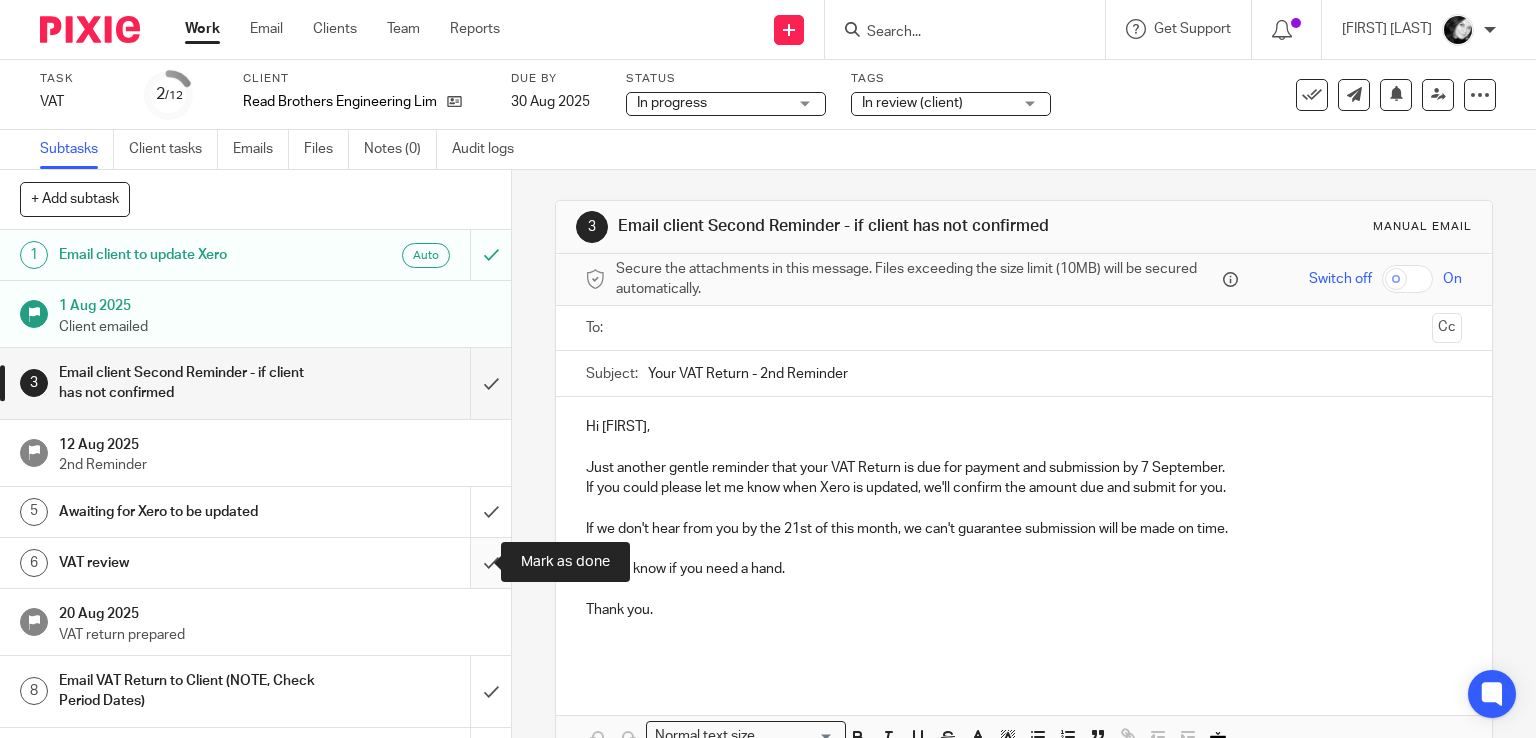 click at bounding box center [255, 563] 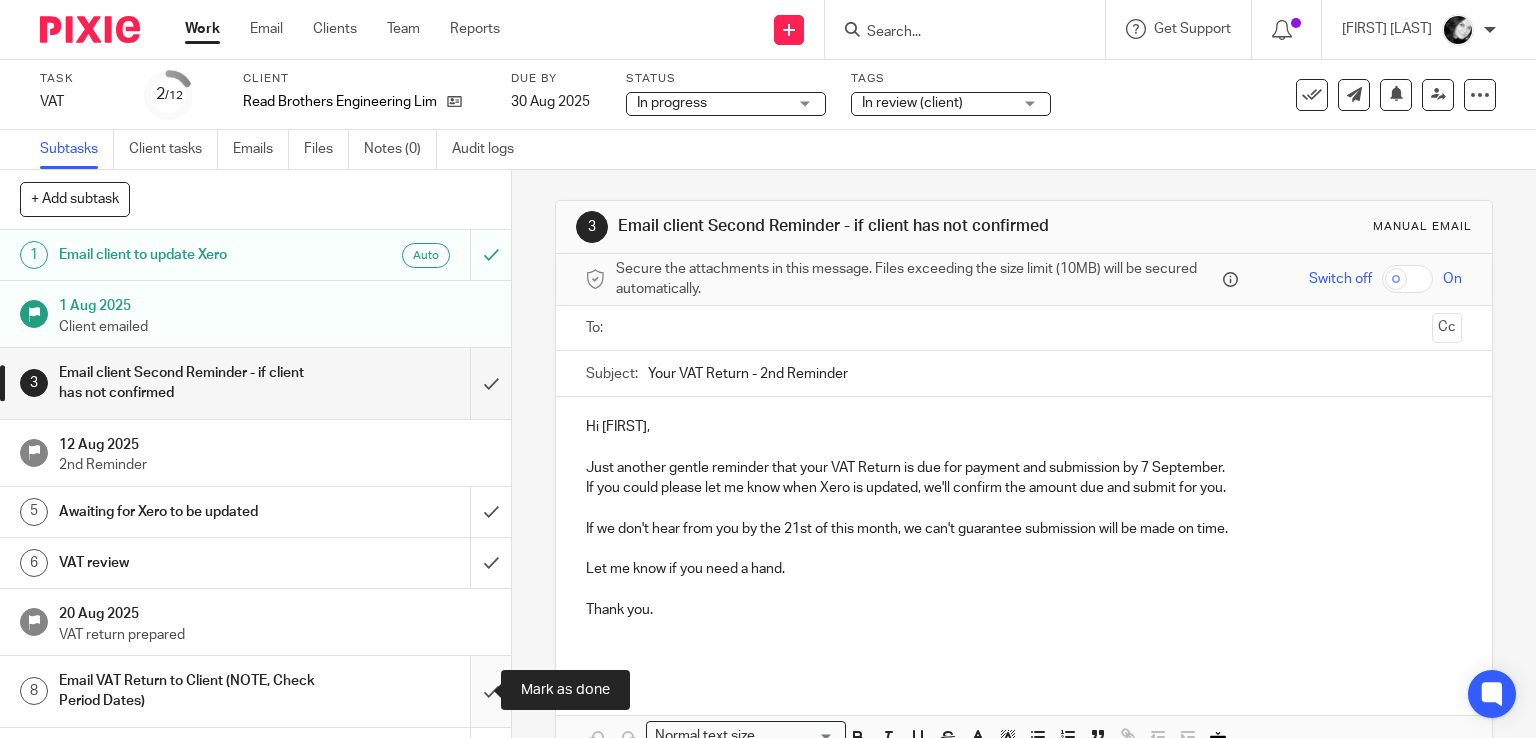 click at bounding box center [255, 691] 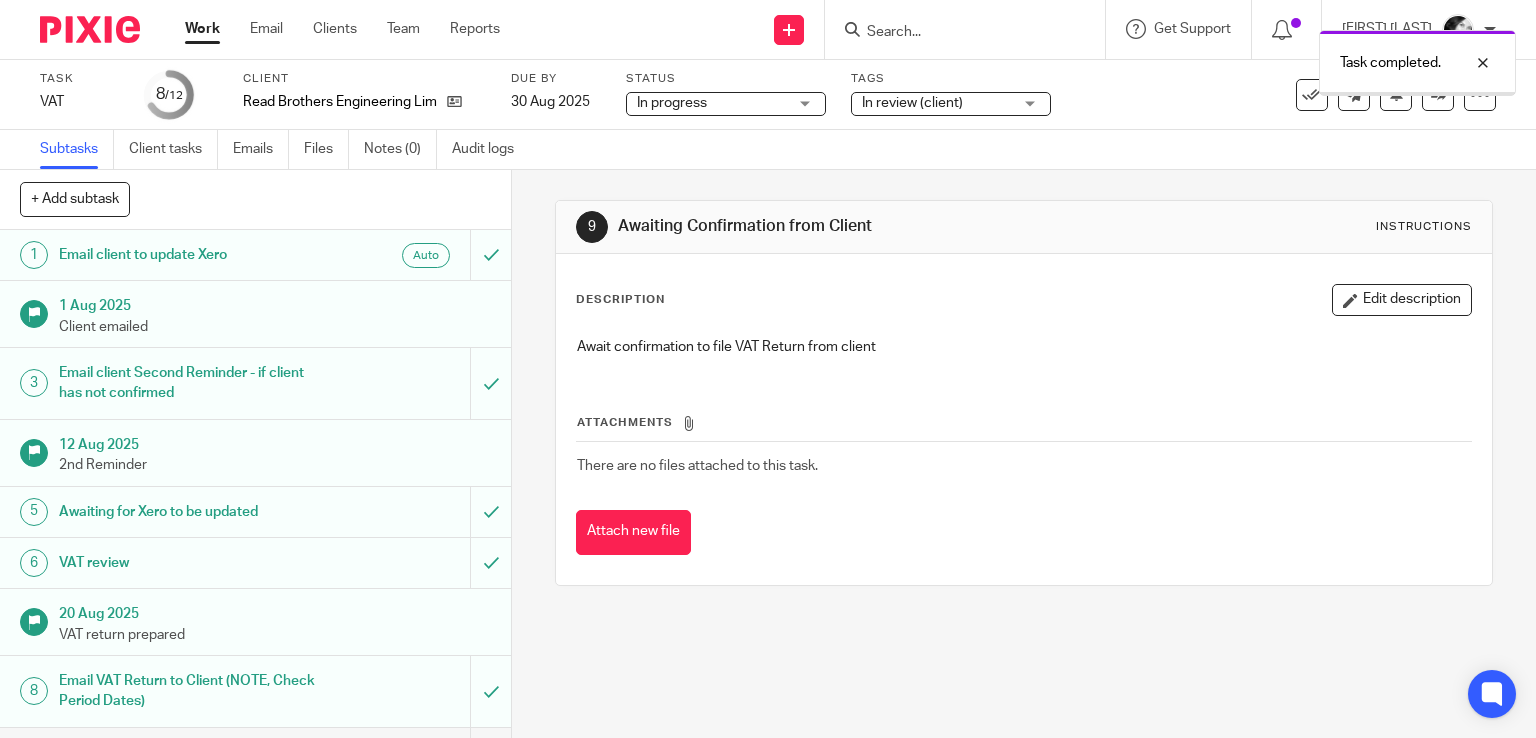 scroll, scrollTop: 0, scrollLeft: 0, axis: both 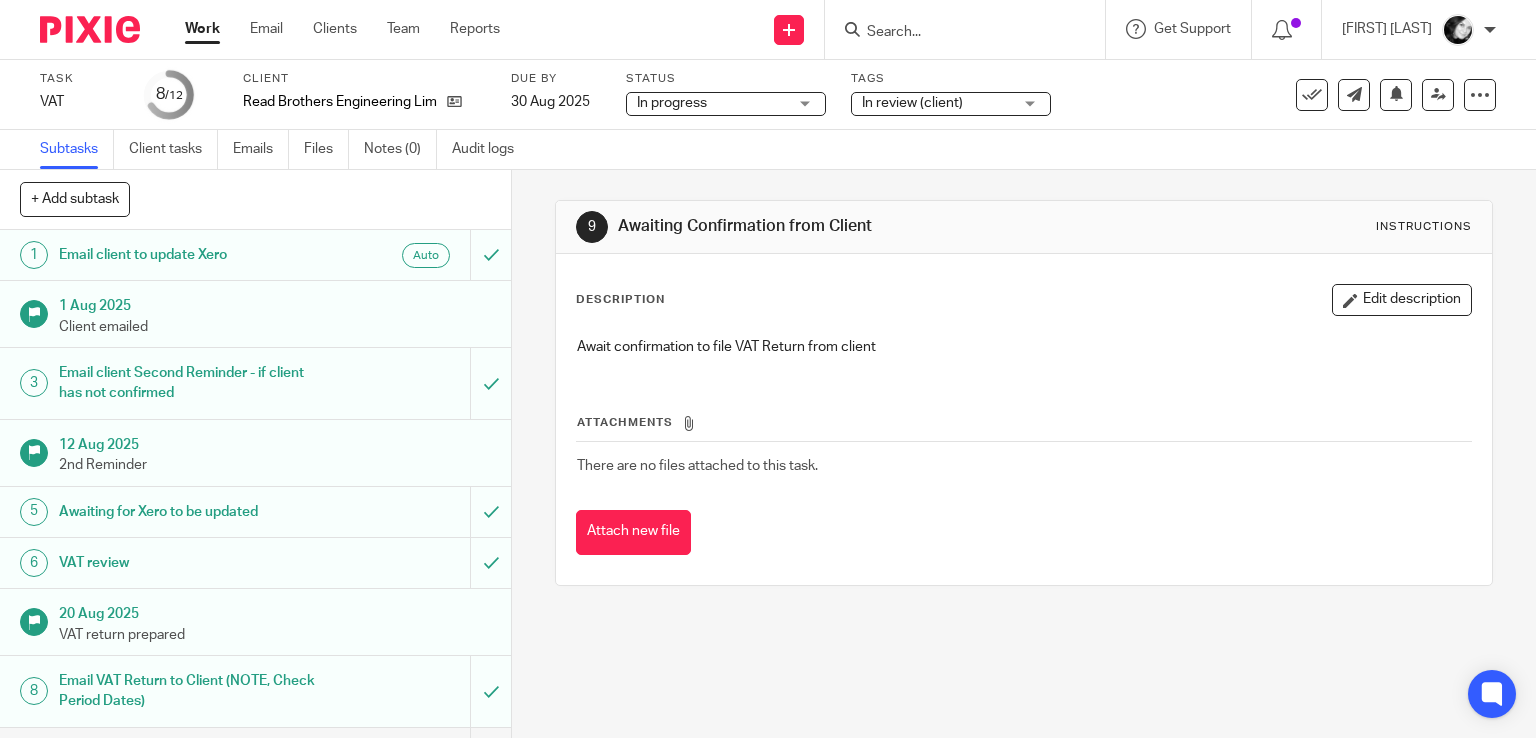 click at bounding box center [955, 33] 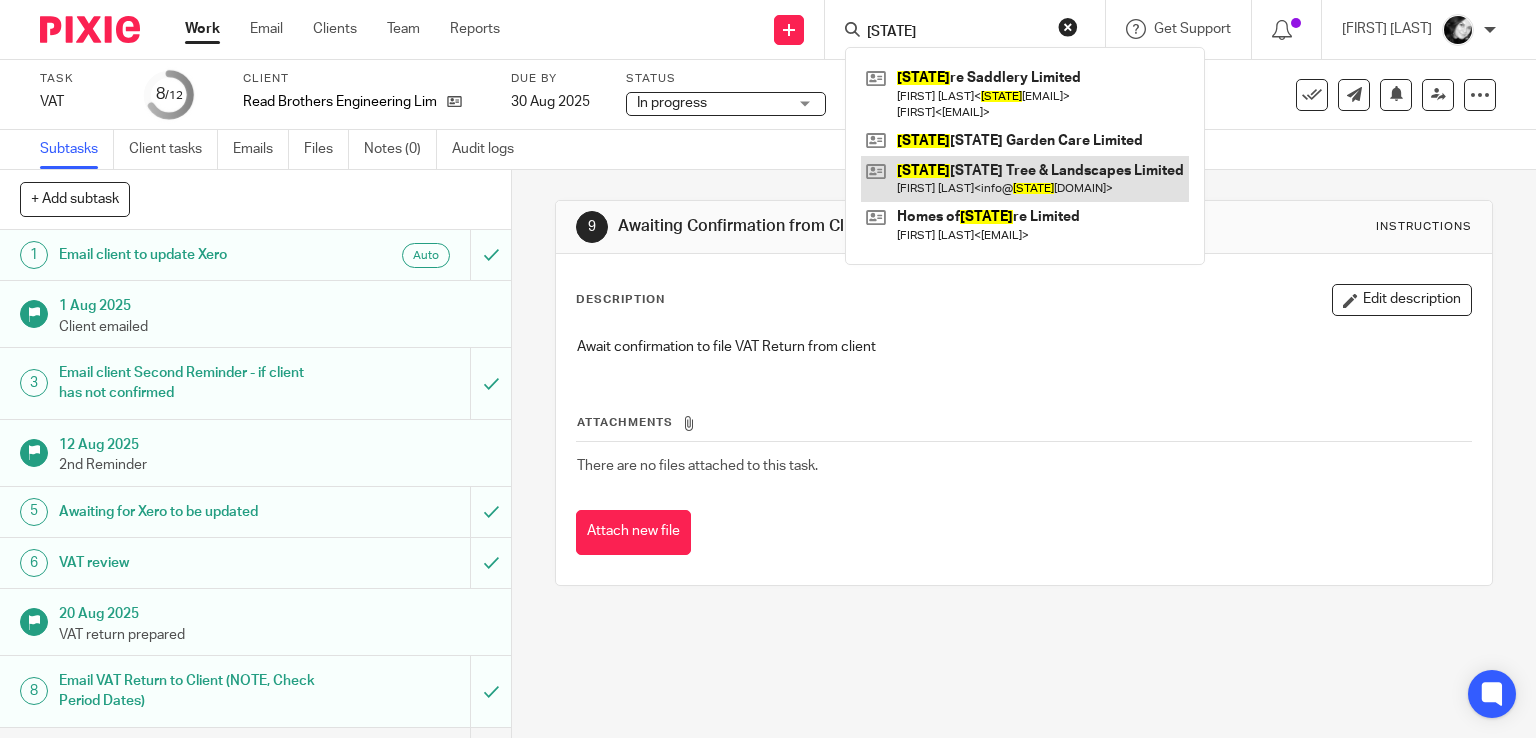 type on "hampshi" 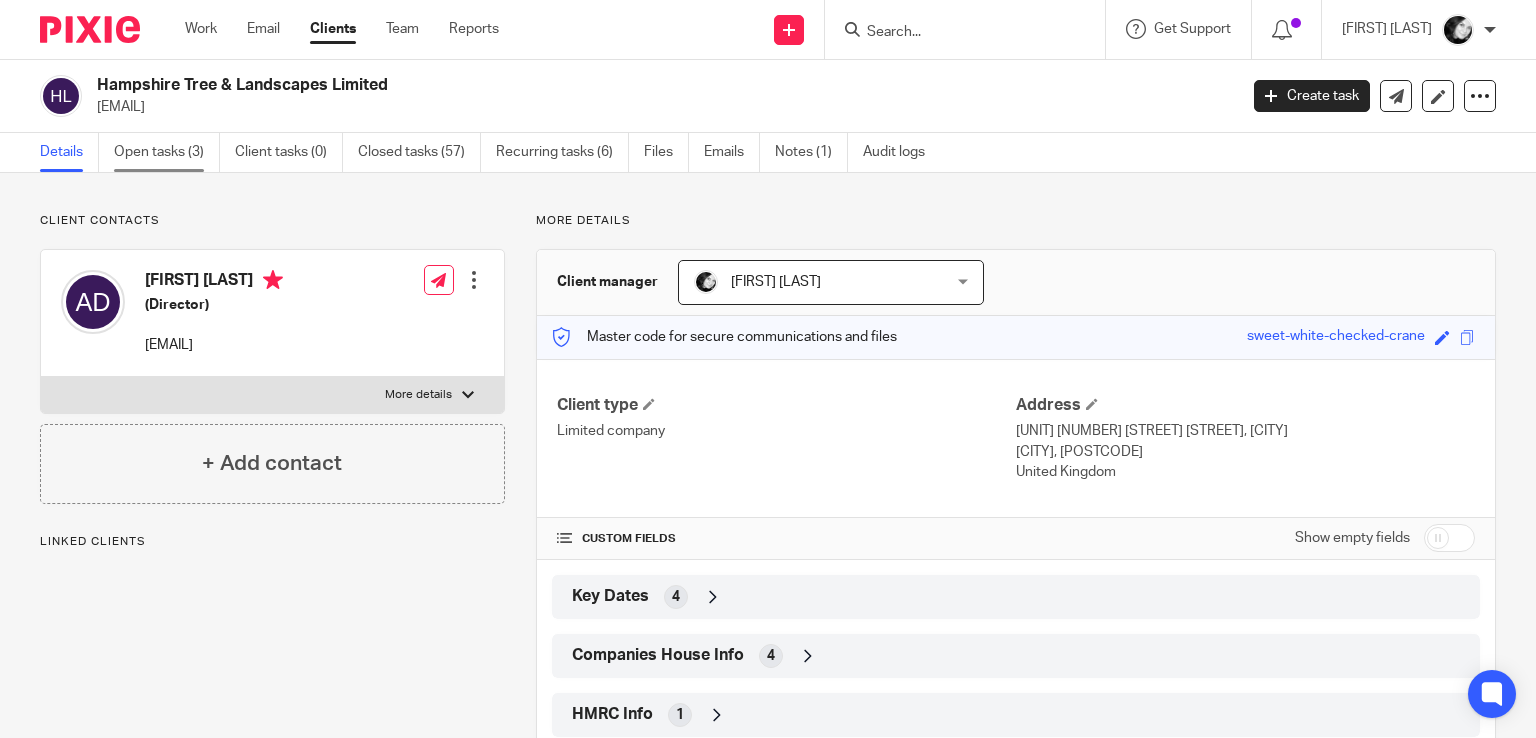 scroll, scrollTop: 0, scrollLeft: 0, axis: both 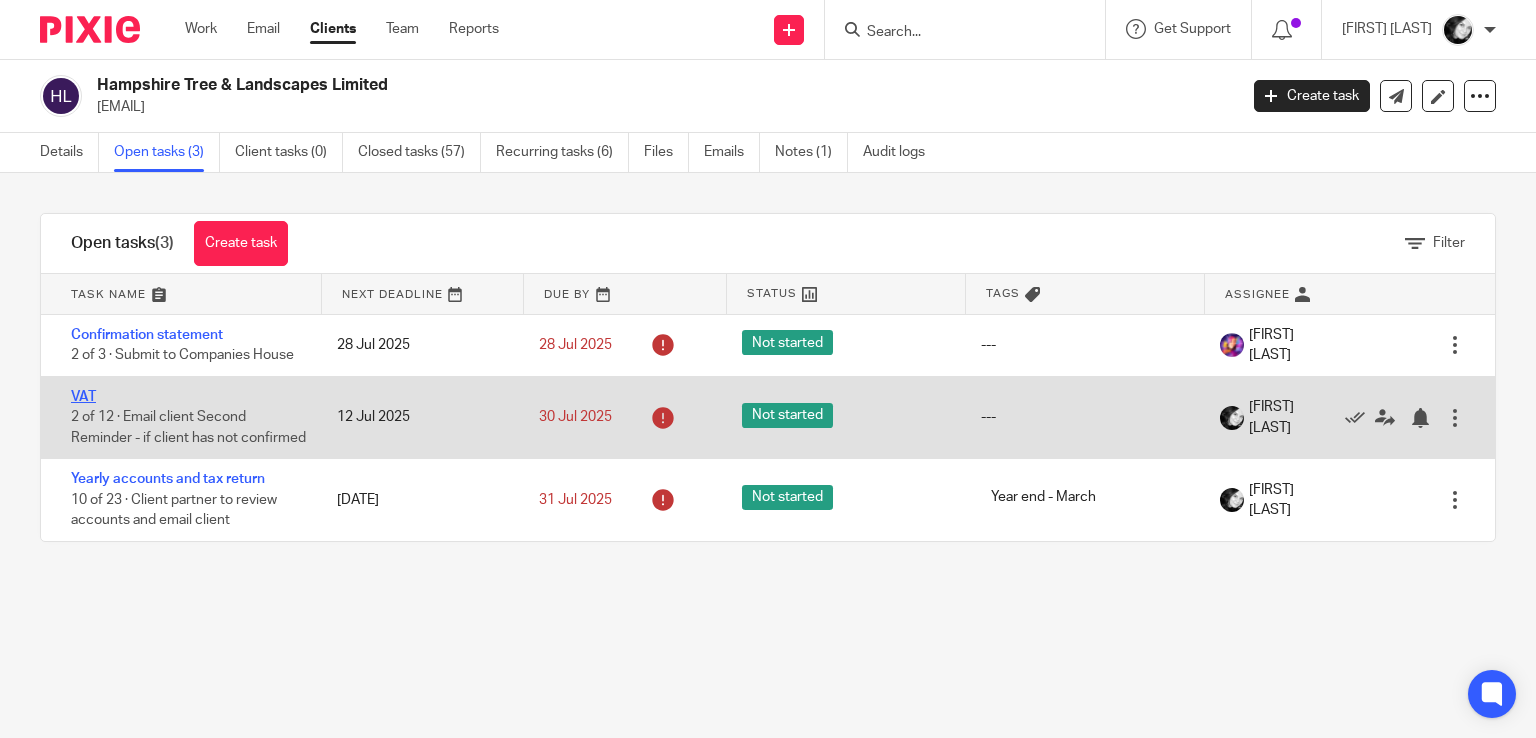 click on "VAT" at bounding box center [83, 397] 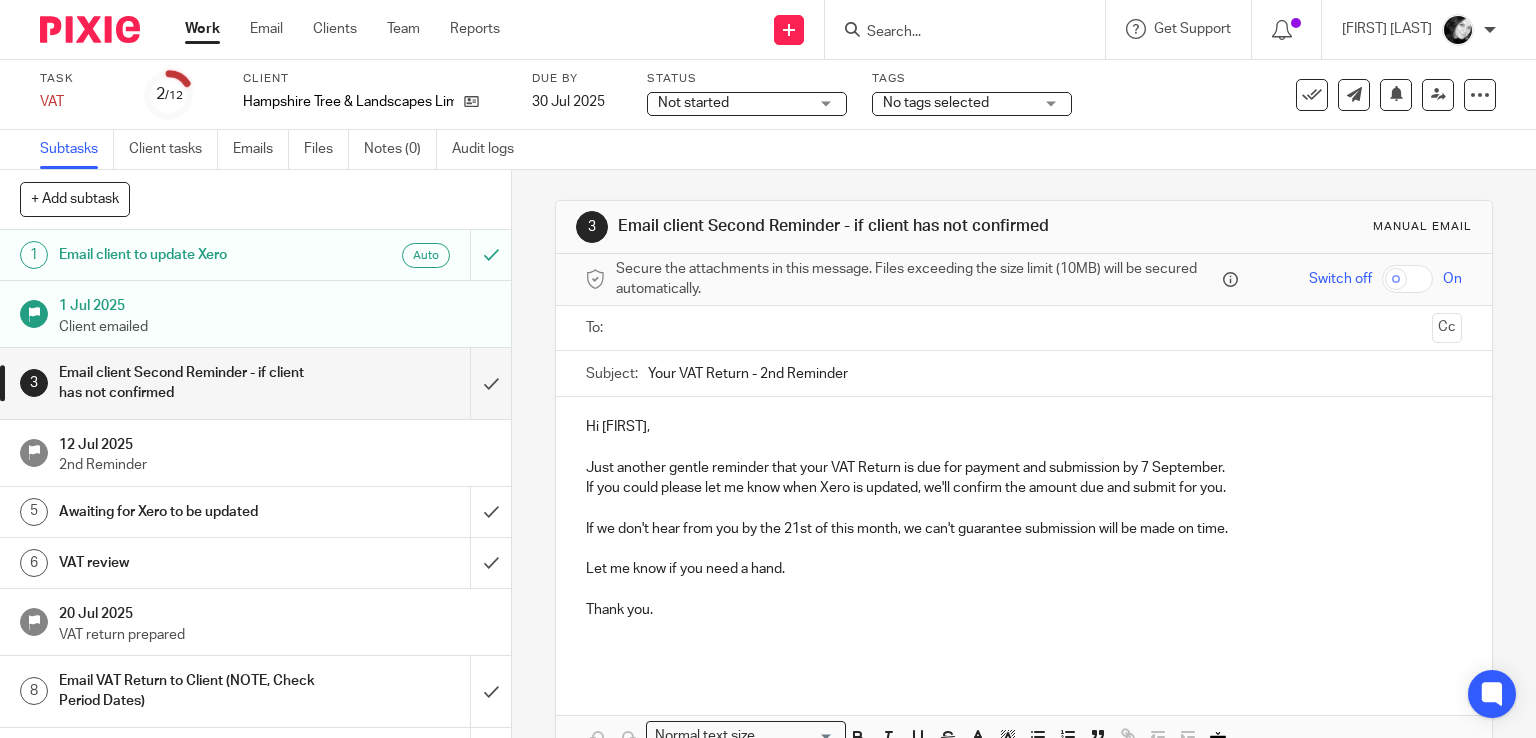 scroll, scrollTop: 0, scrollLeft: 0, axis: both 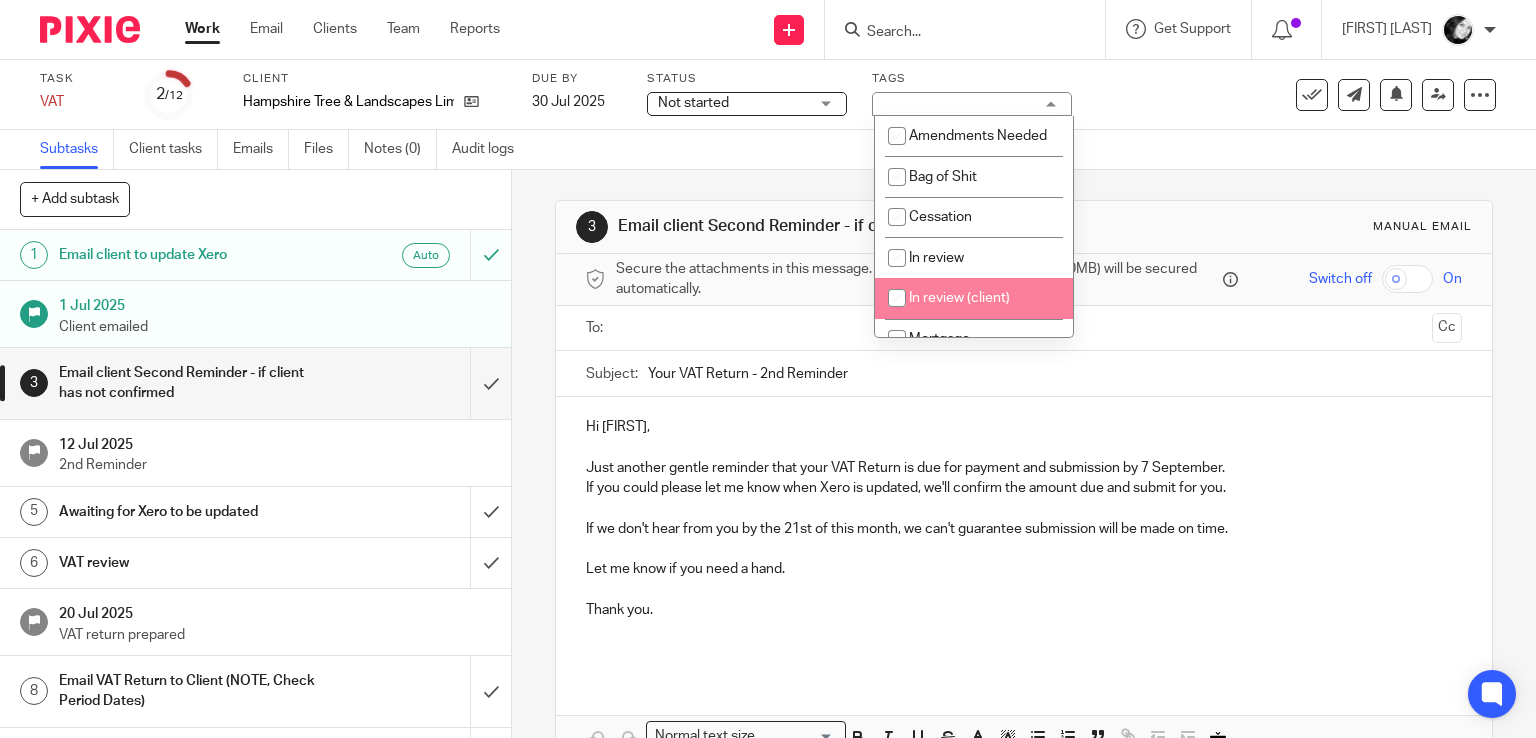 click on "In review (client)" at bounding box center [959, 298] 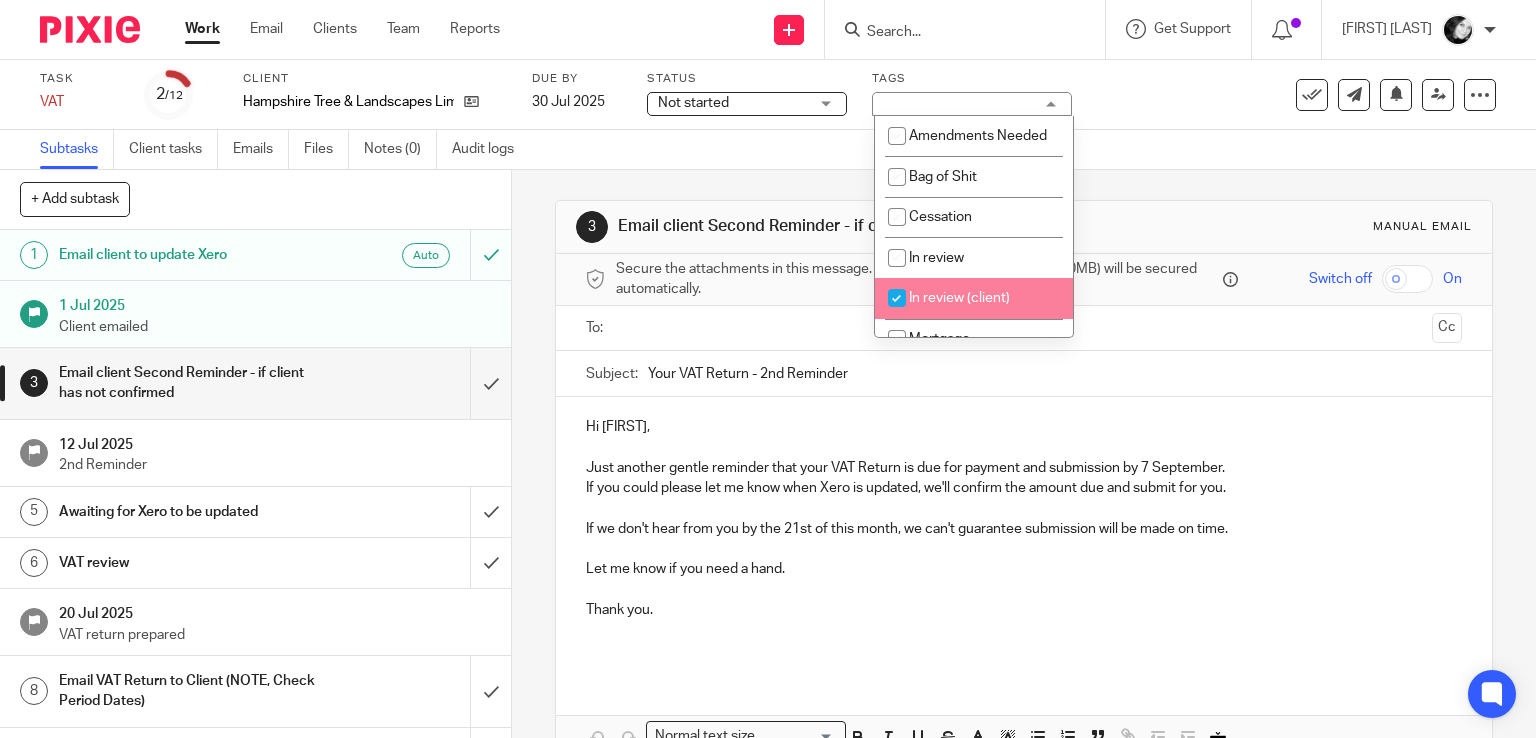 checkbox on "true" 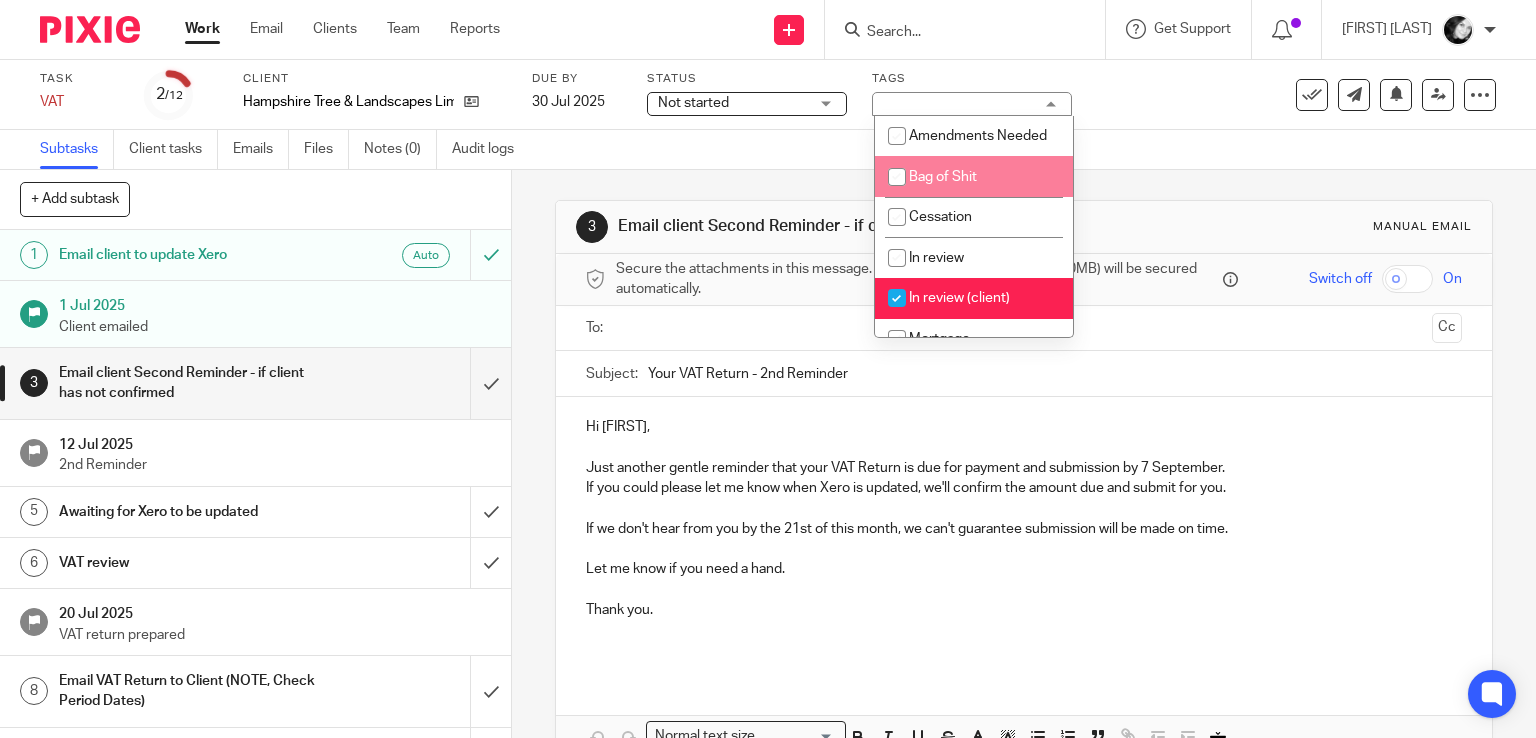 click on "Not started
Not started" at bounding box center [747, 104] 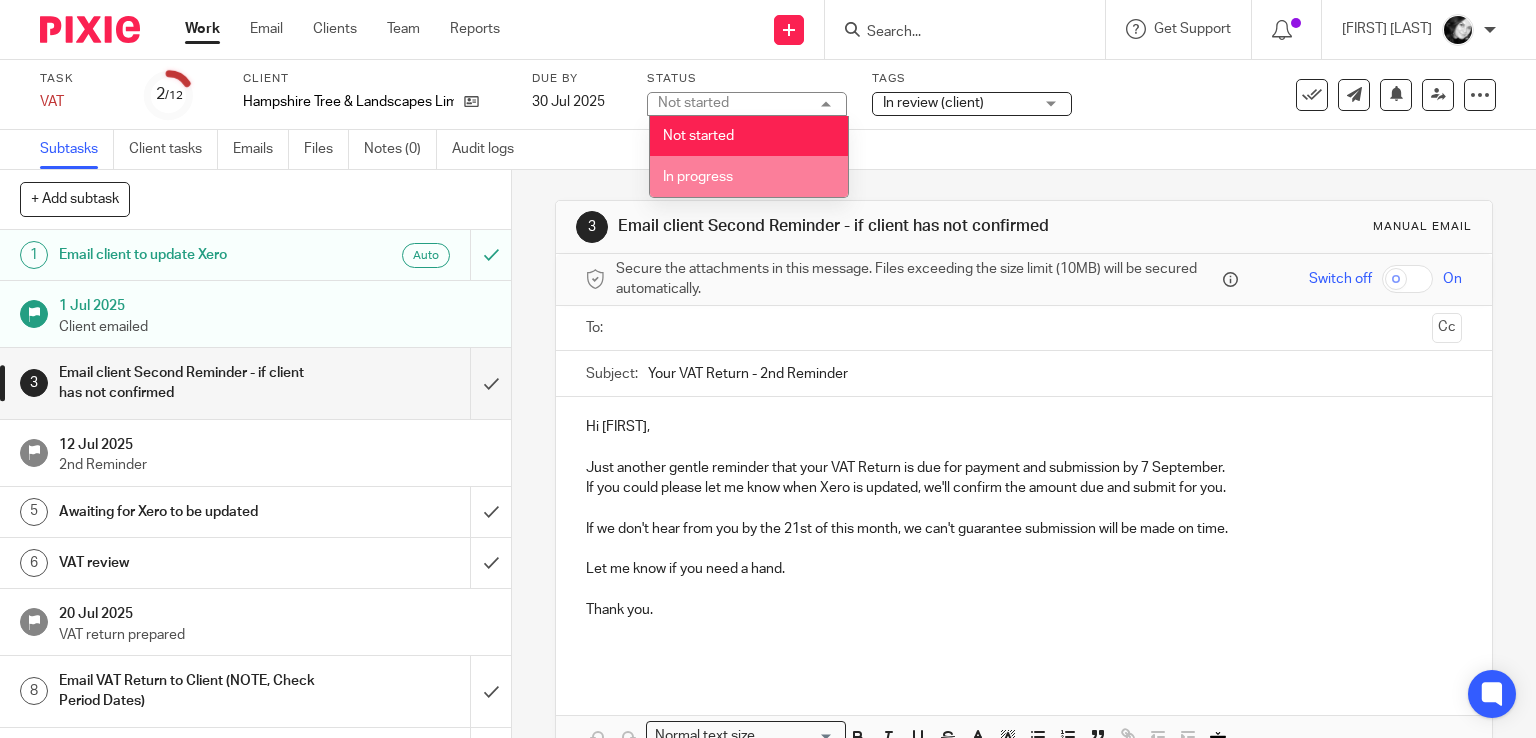 click on "In progress" at bounding box center (749, 176) 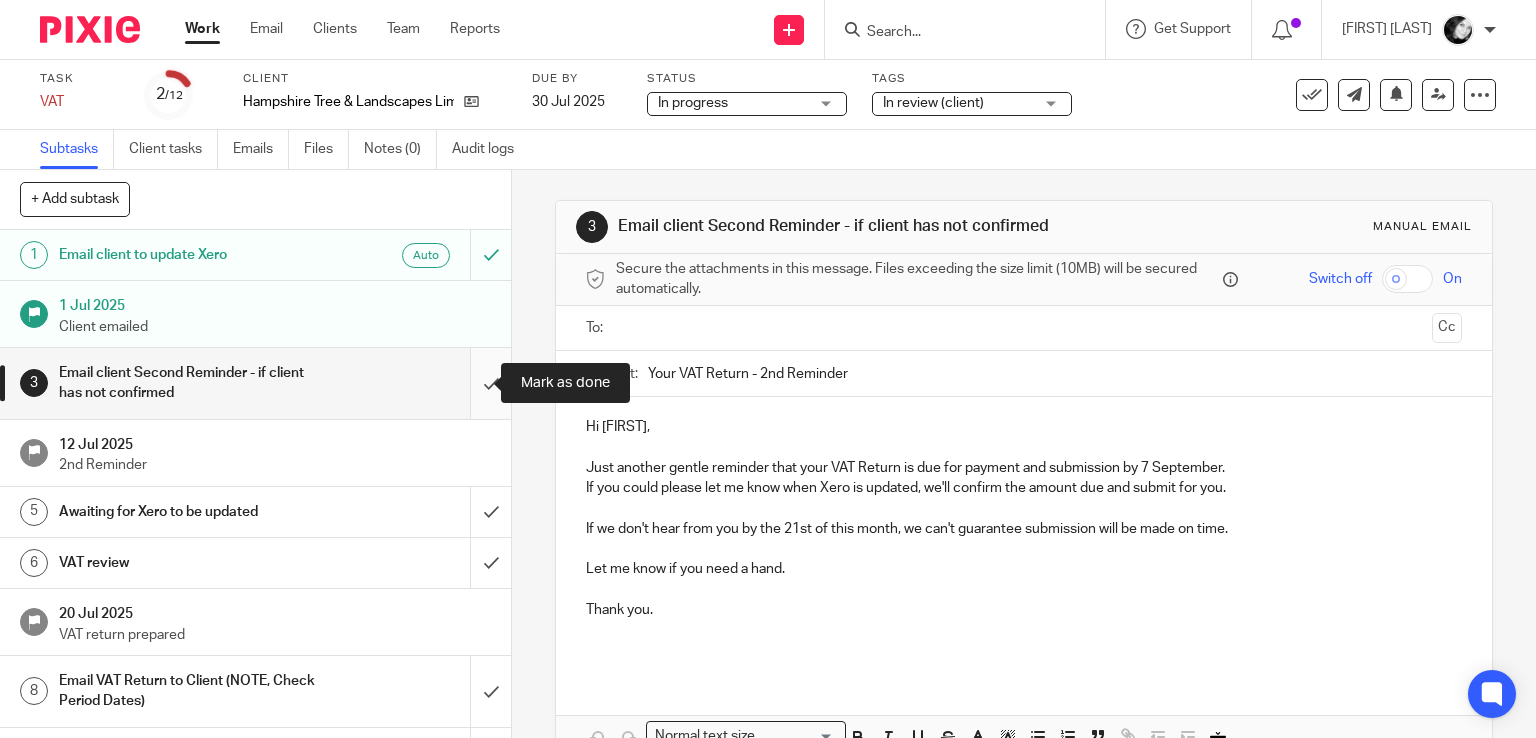 click at bounding box center (255, 383) 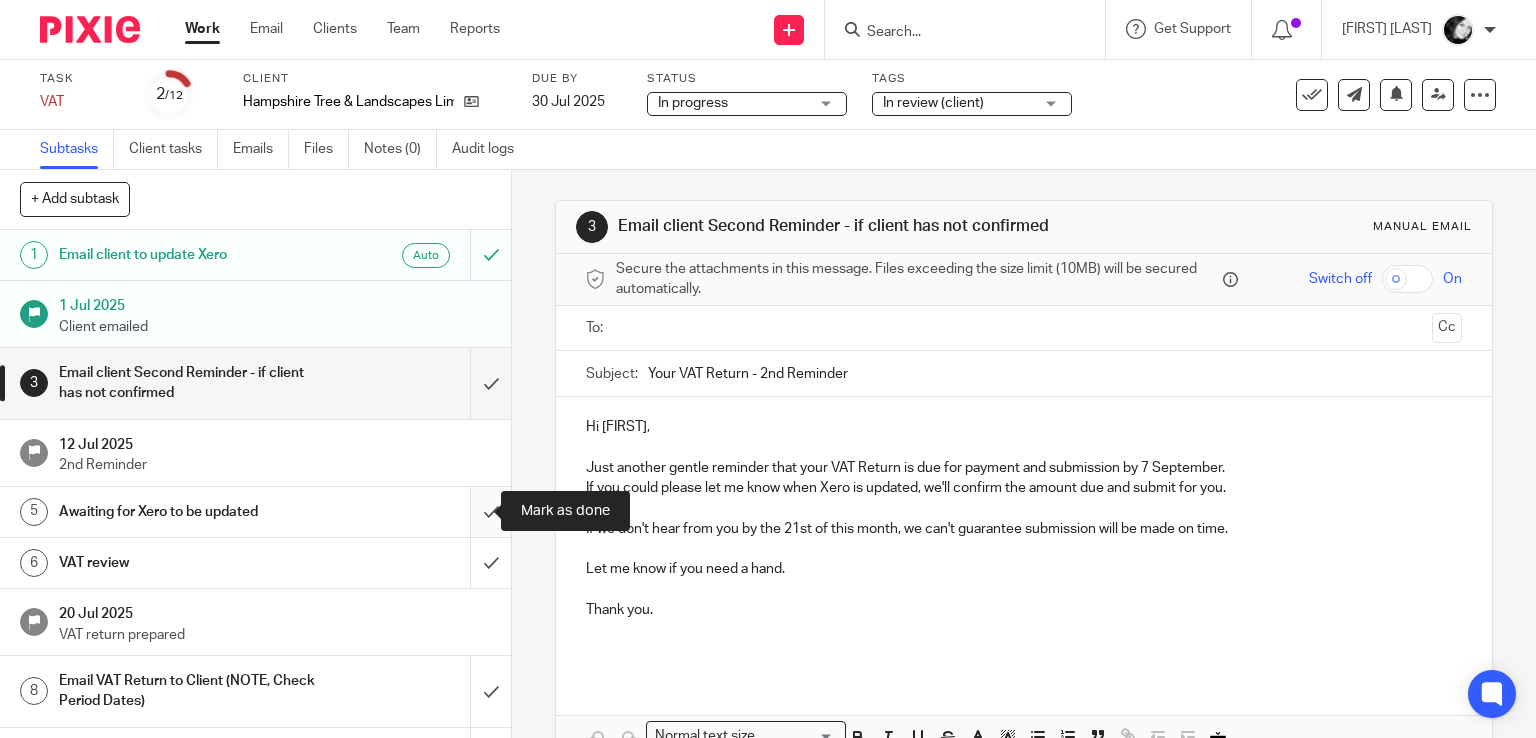 click at bounding box center [255, 512] 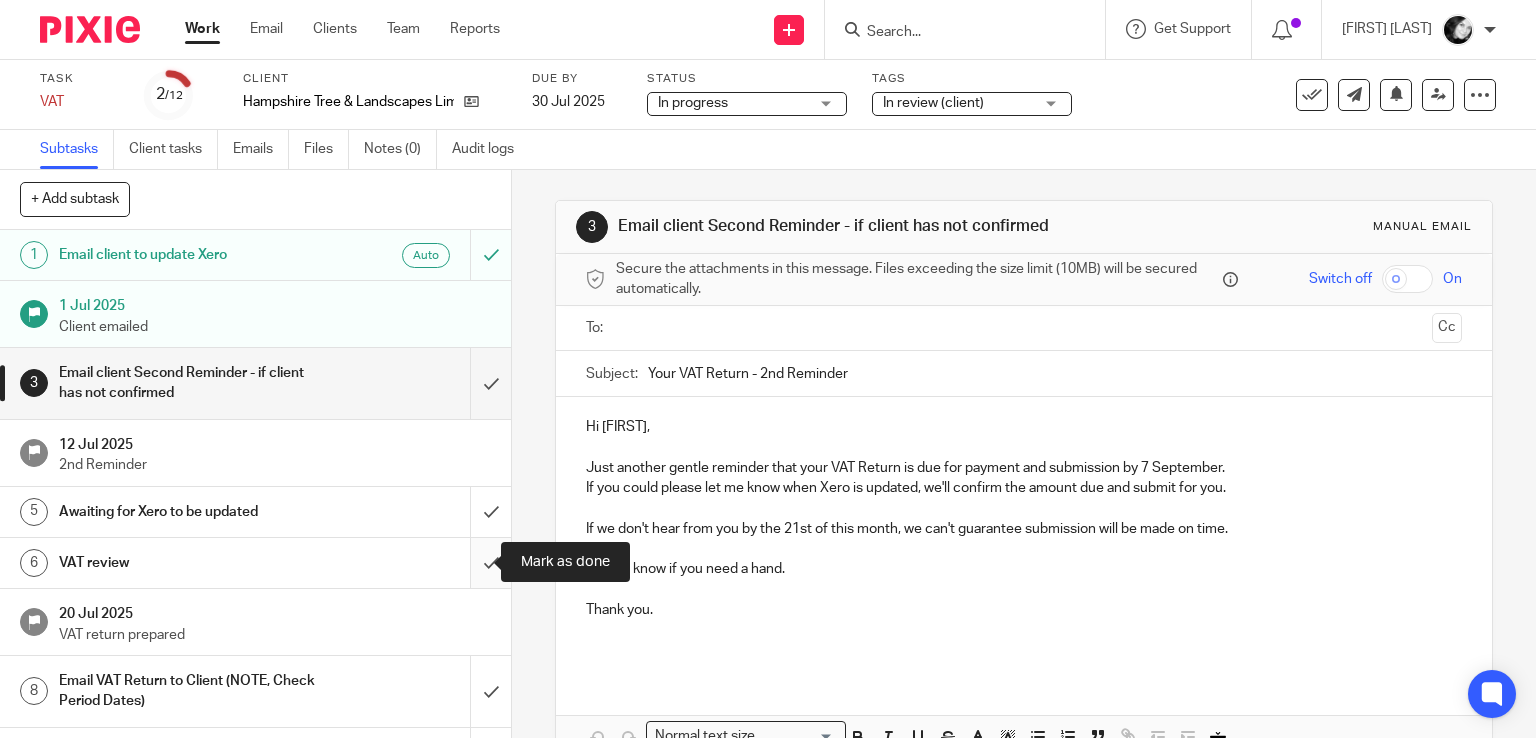 click at bounding box center (255, 563) 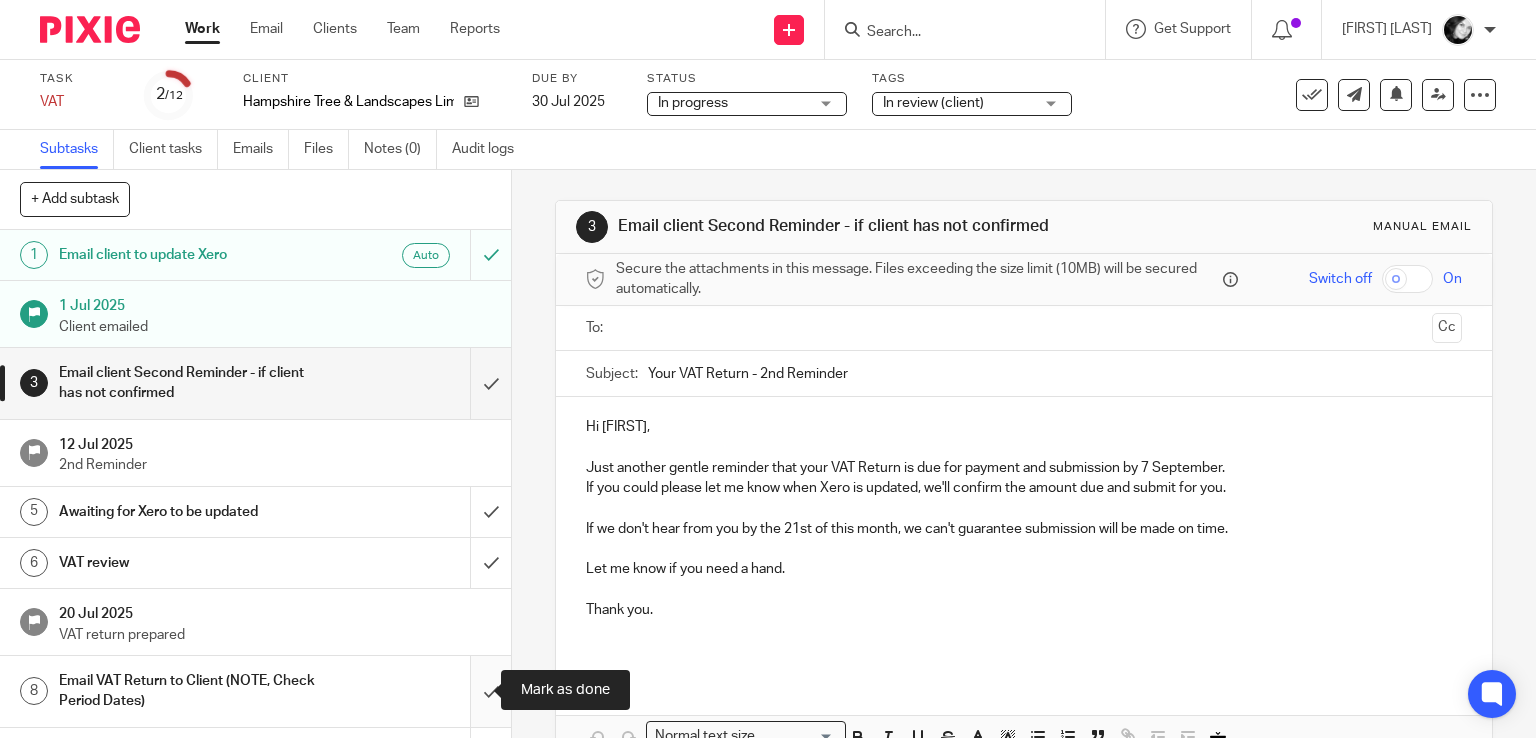 click at bounding box center [255, 691] 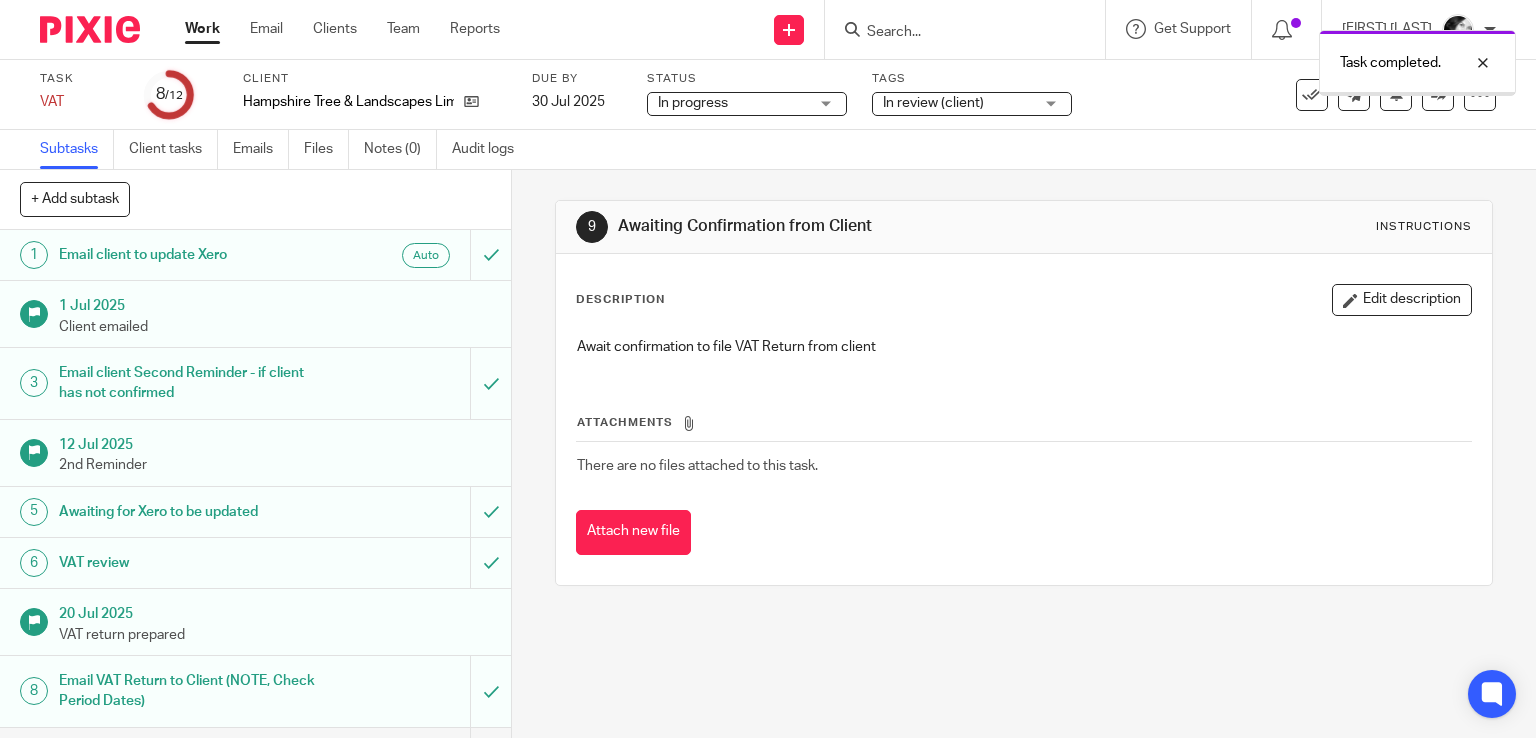scroll, scrollTop: 0, scrollLeft: 0, axis: both 